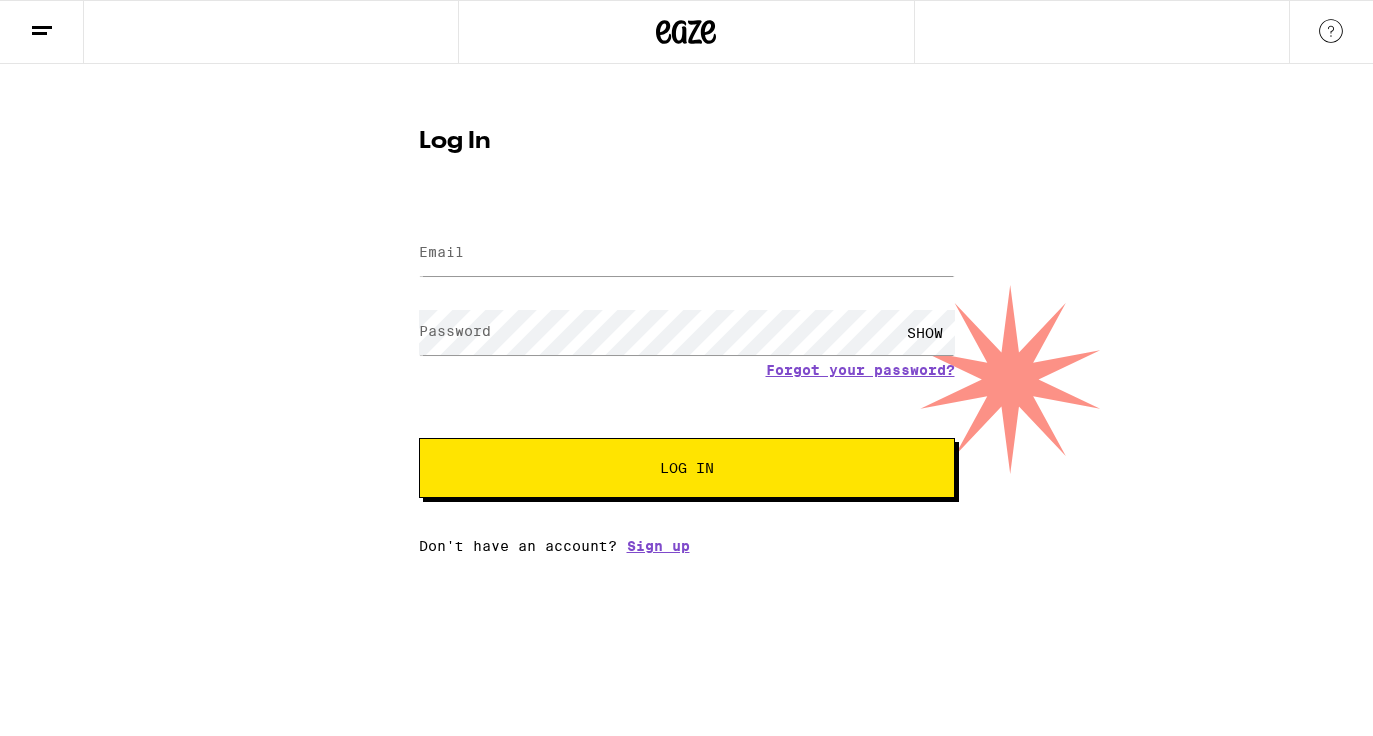 scroll, scrollTop: 0, scrollLeft: 0, axis: both 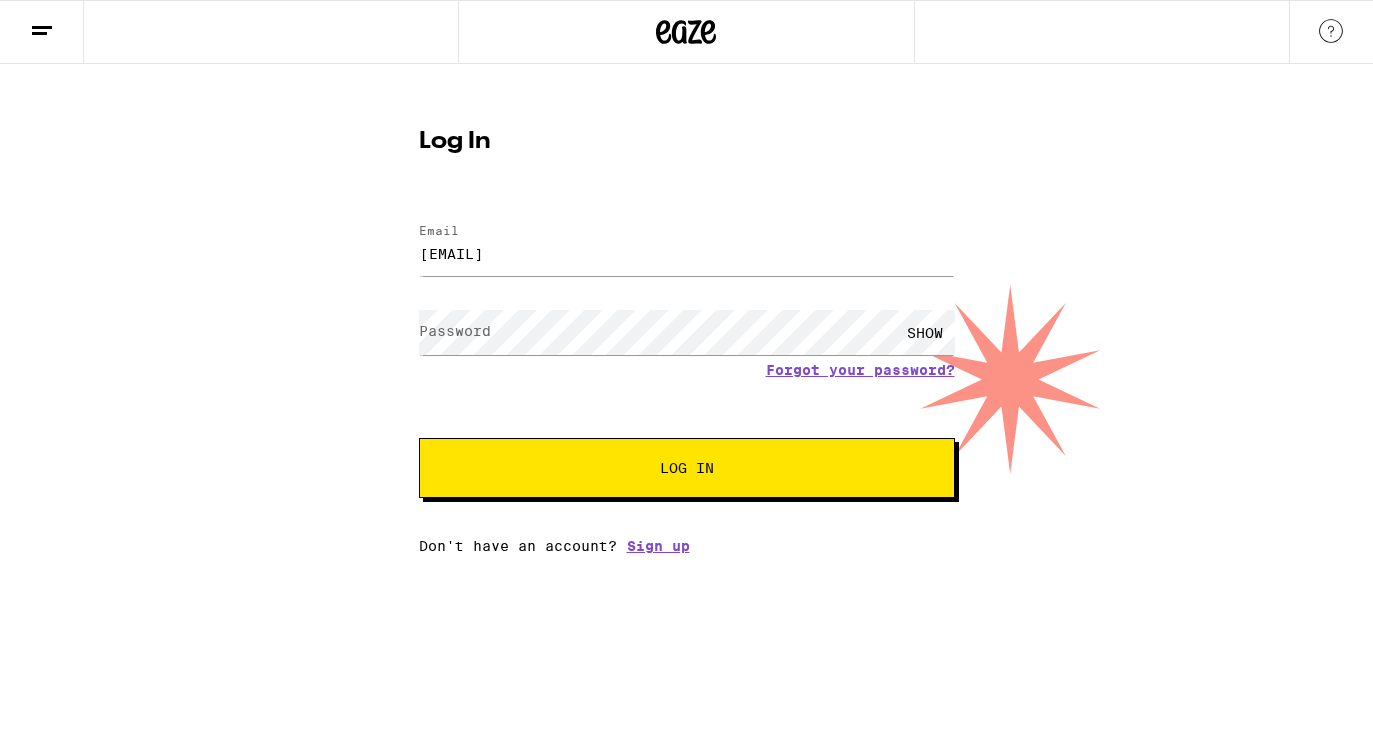 type on "[EMAIL]" 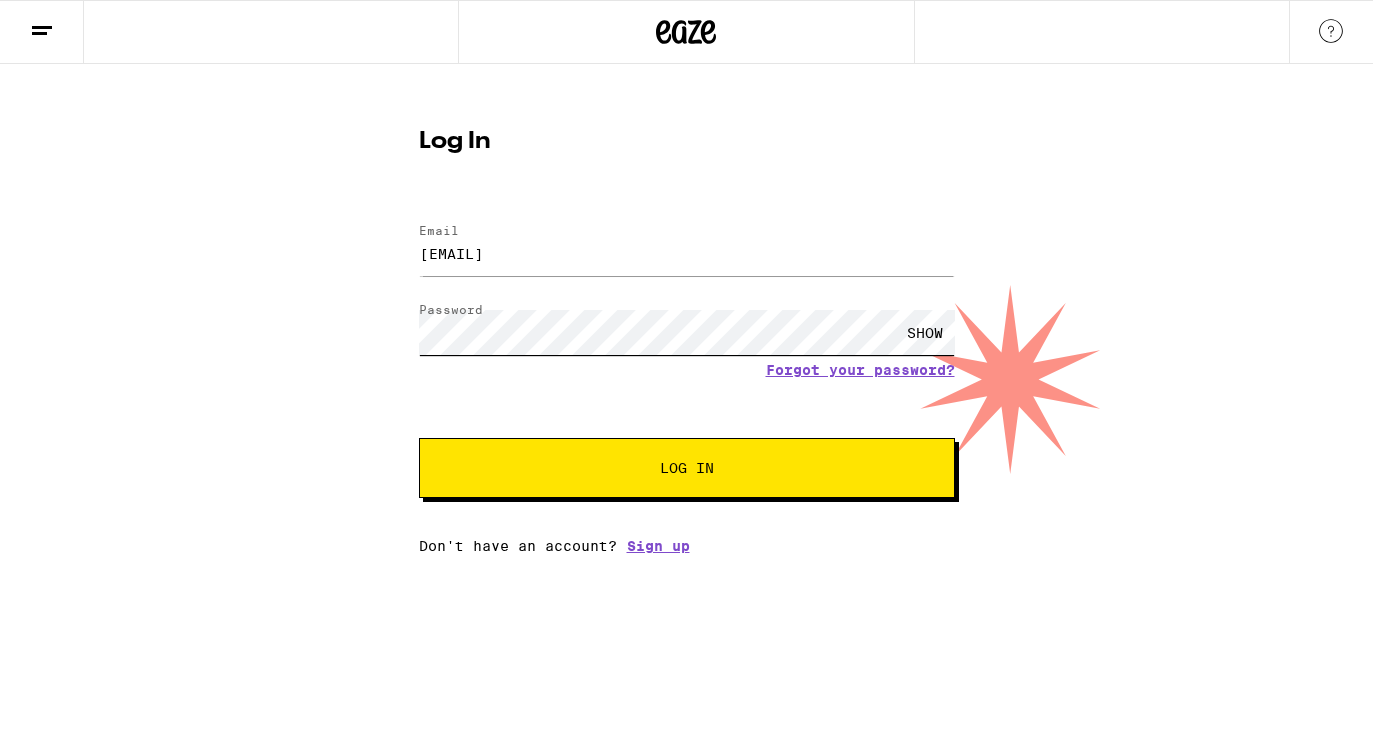 click on "Log In" at bounding box center [687, 468] 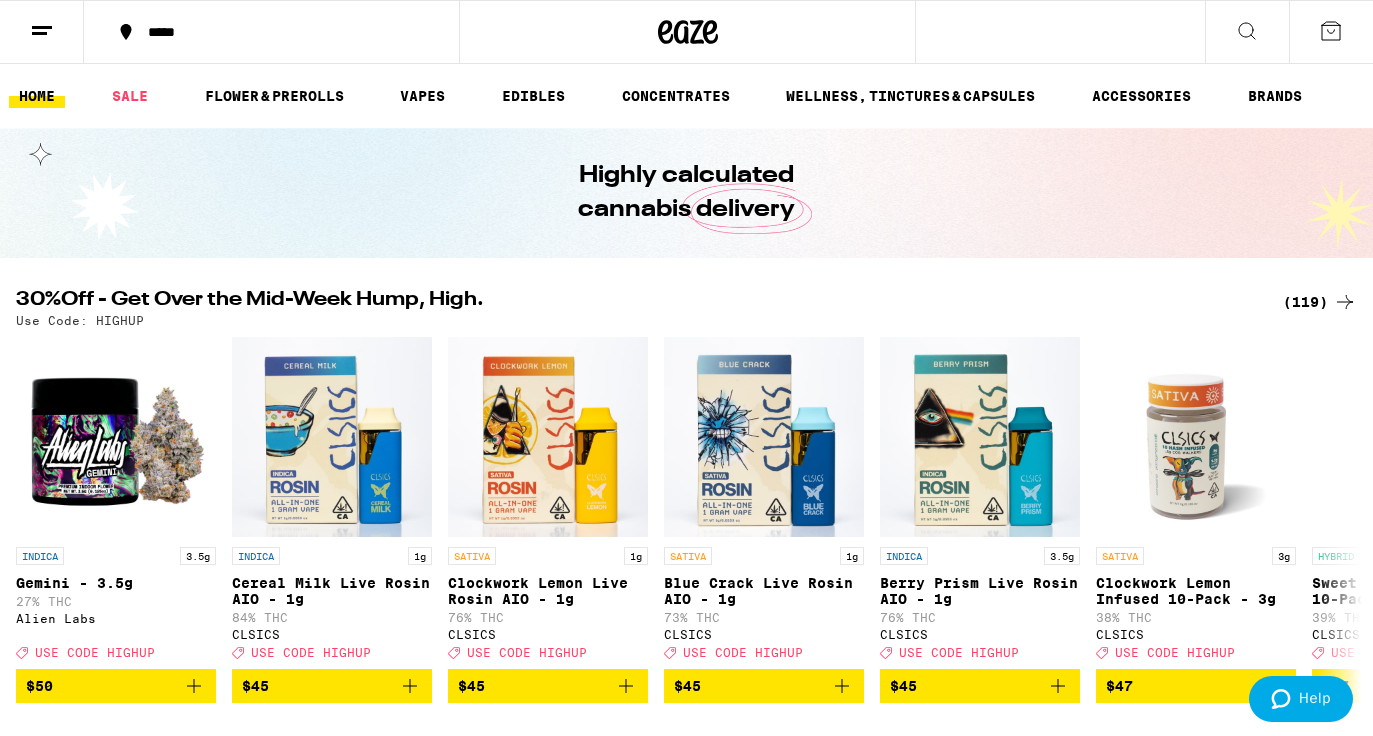 click on "*****" at bounding box center [283, 32] 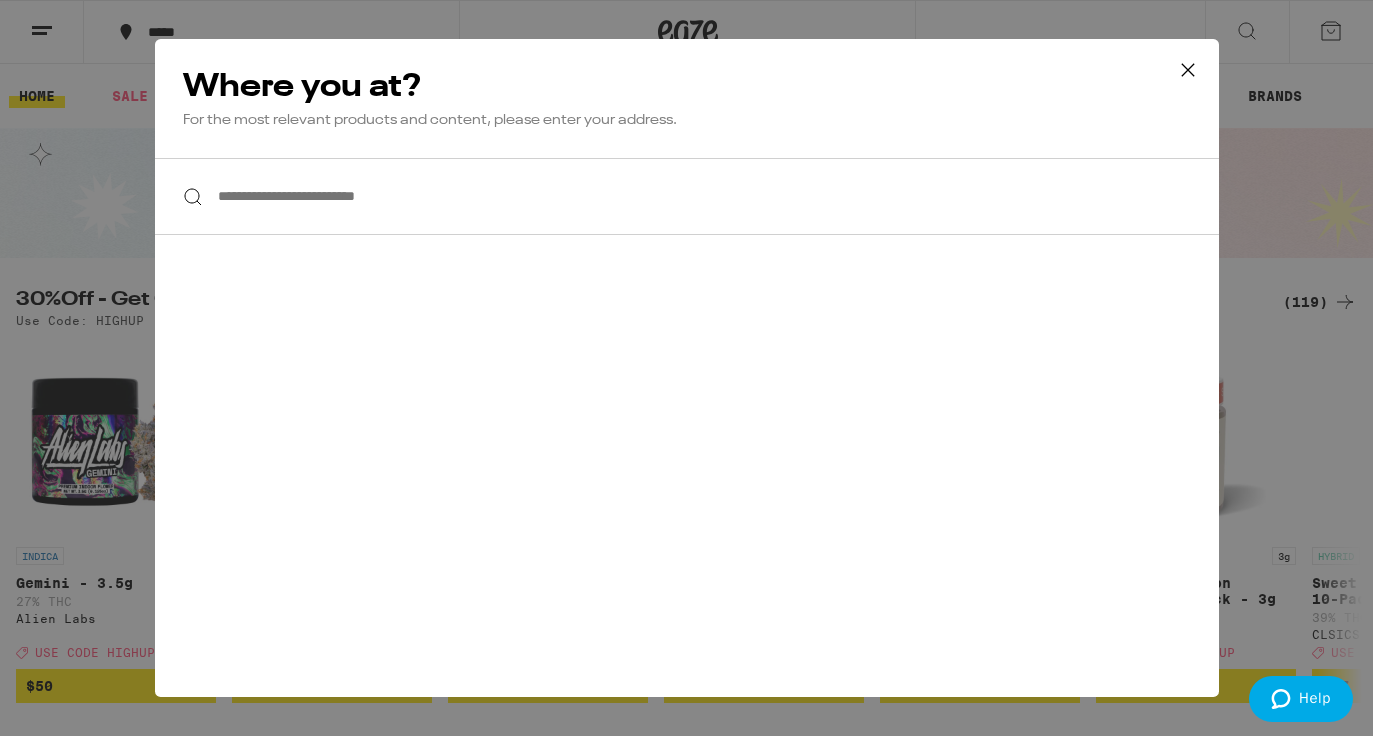 click on "**********" at bounding box center [687, 196] 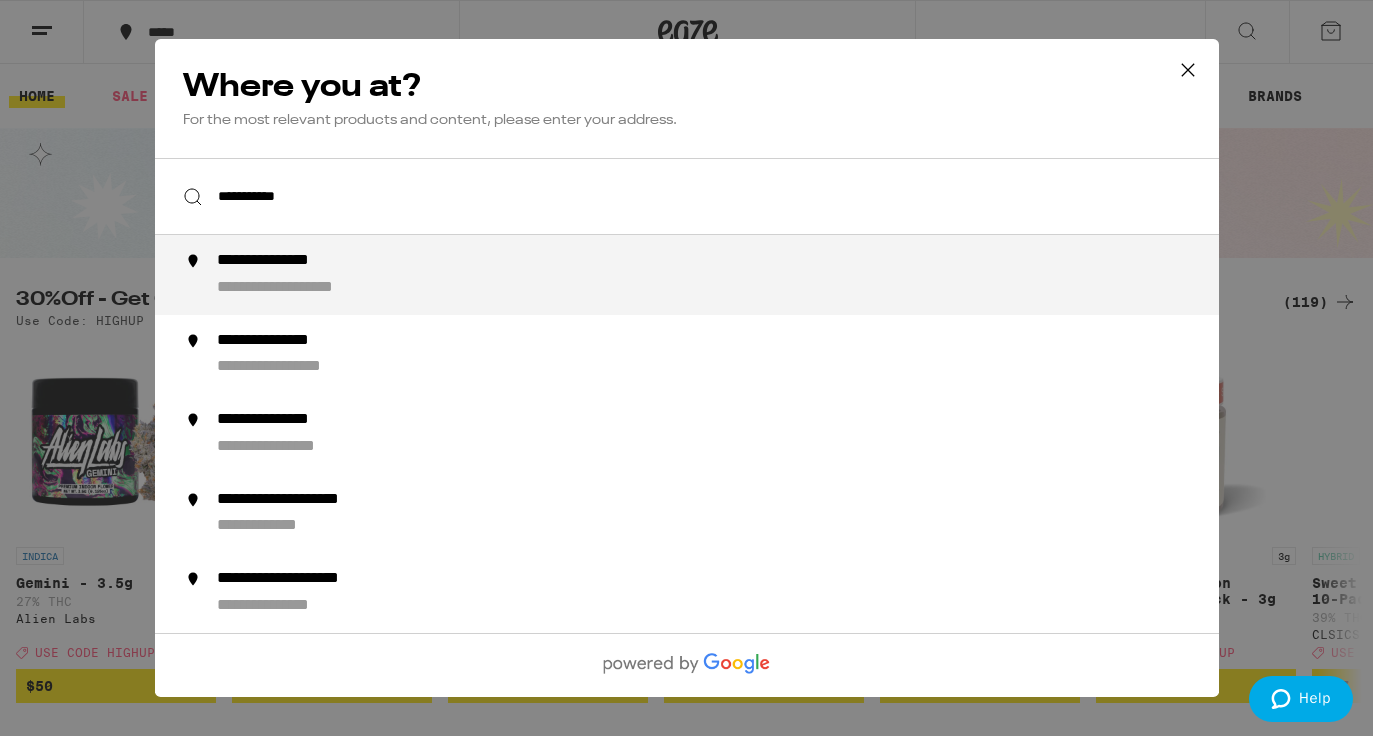 type on "**********" 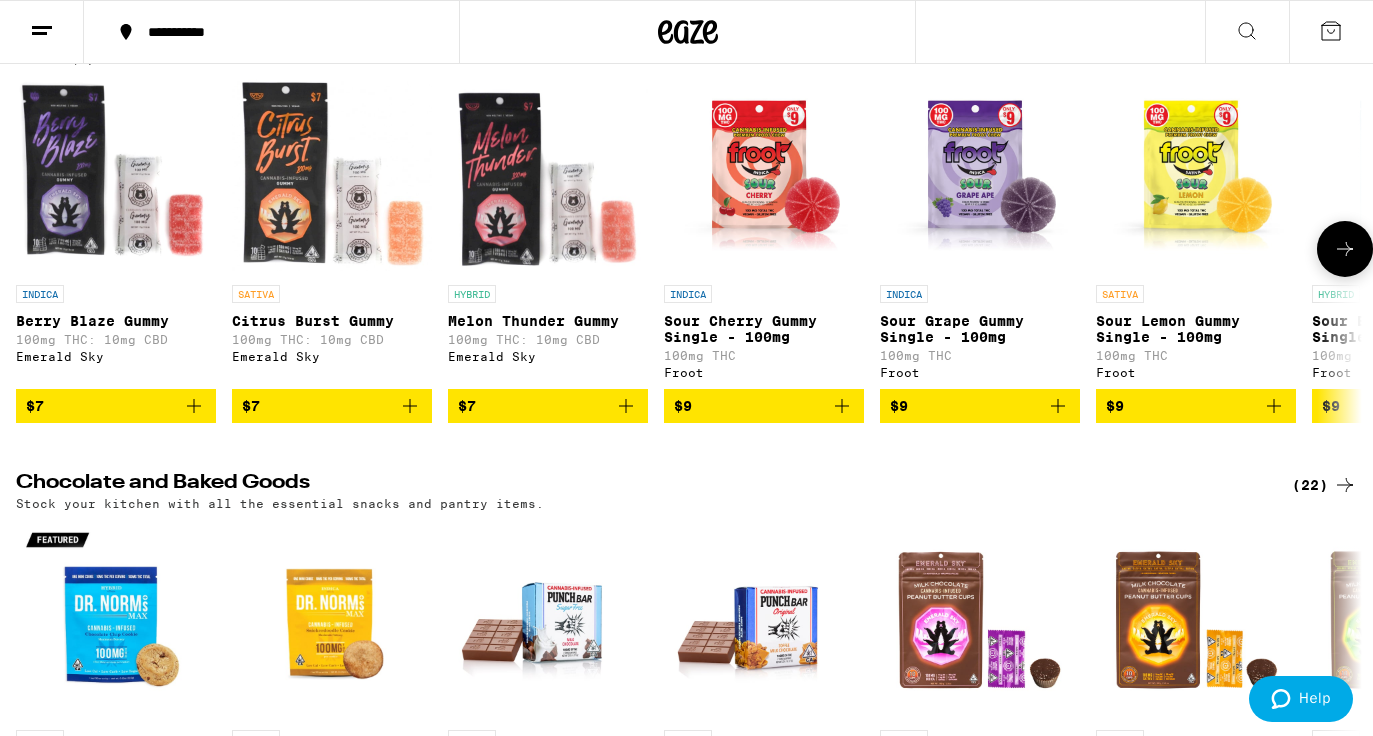 scroll, scrollTop: 5178, scrollLeft: 0, axis: vertical 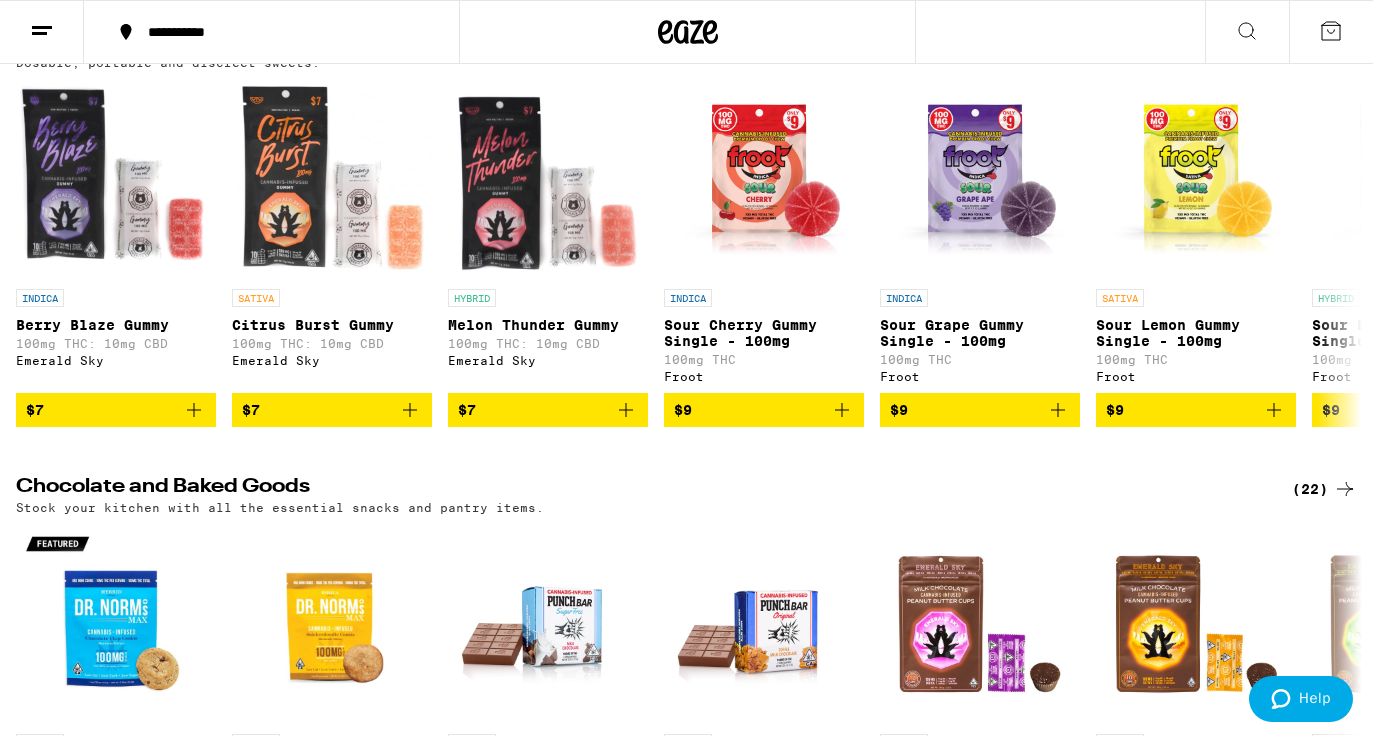 click on "(103)" at bounding box center [1320, 44] 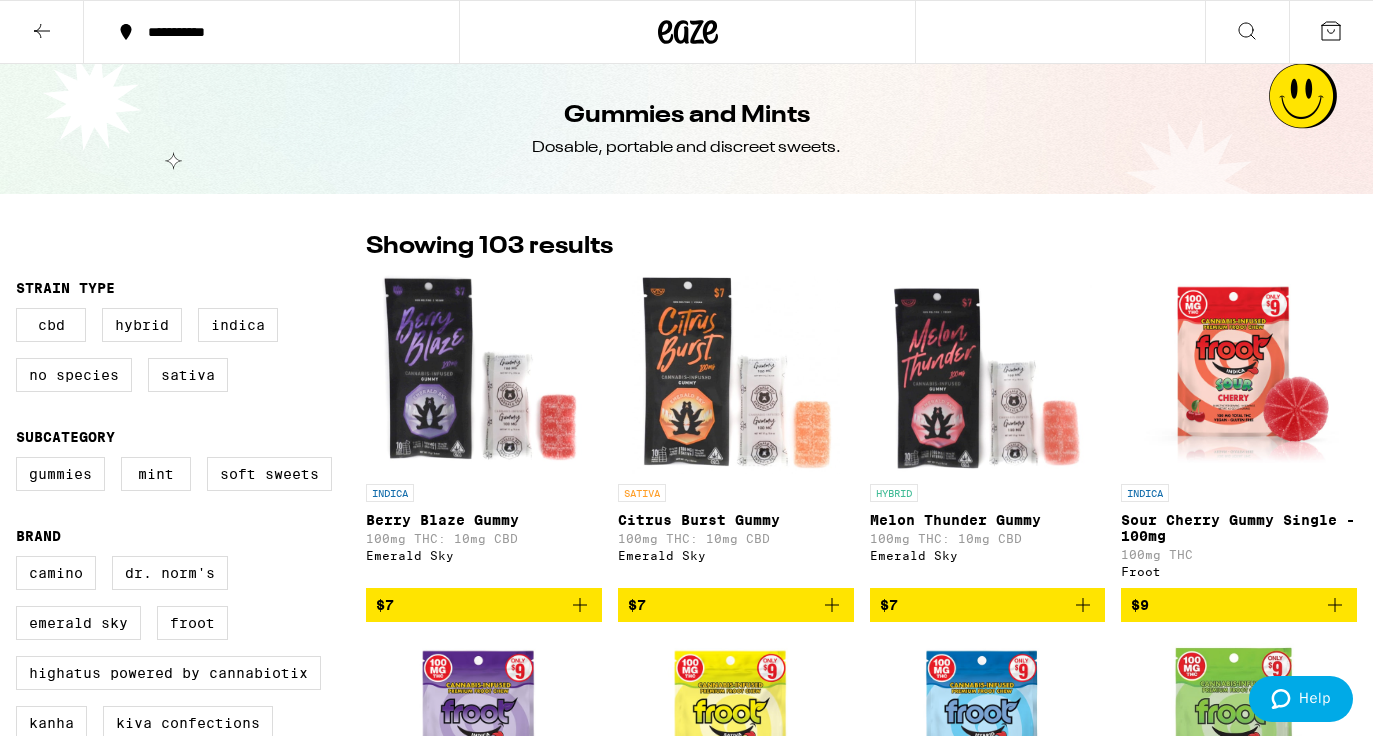 scroll, scrollTop: 0, scrollLeft: 0, axis: both 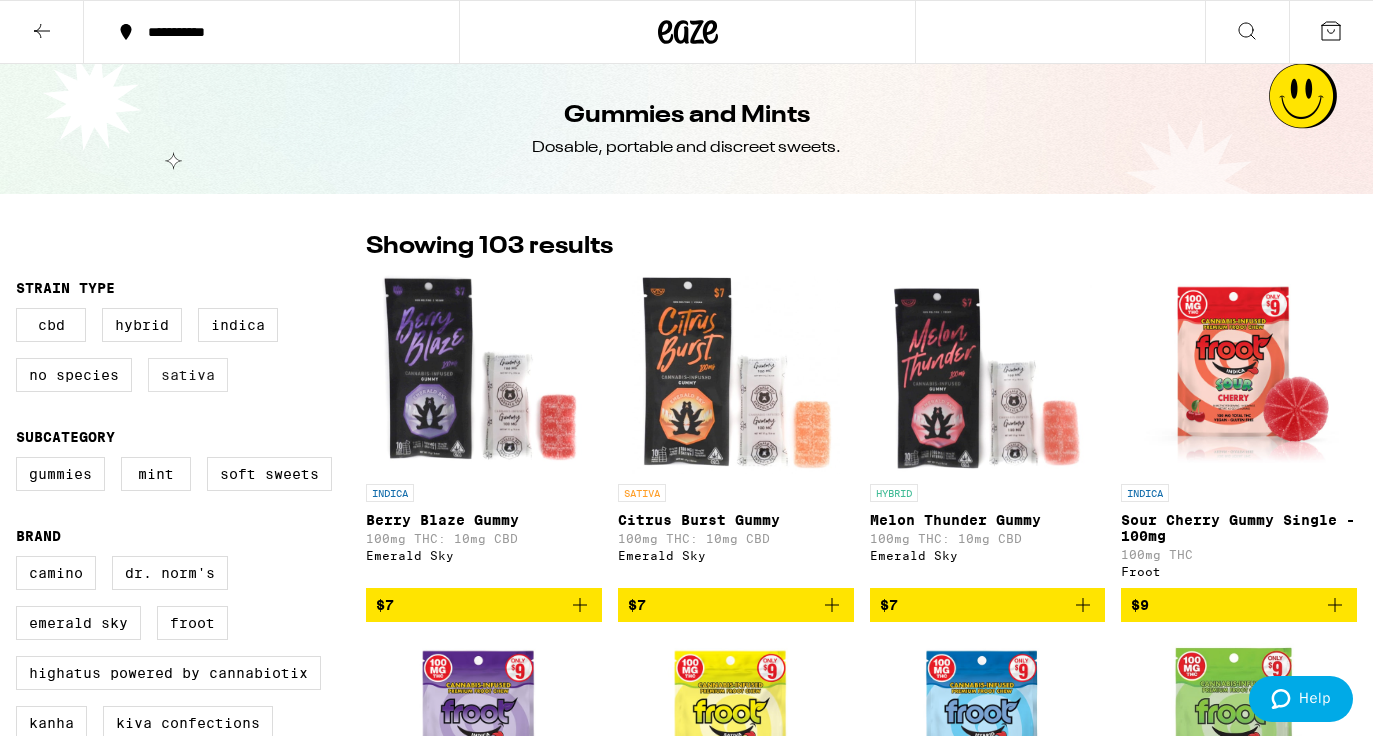 click on "Sativa" at bounding box center [188, 375] 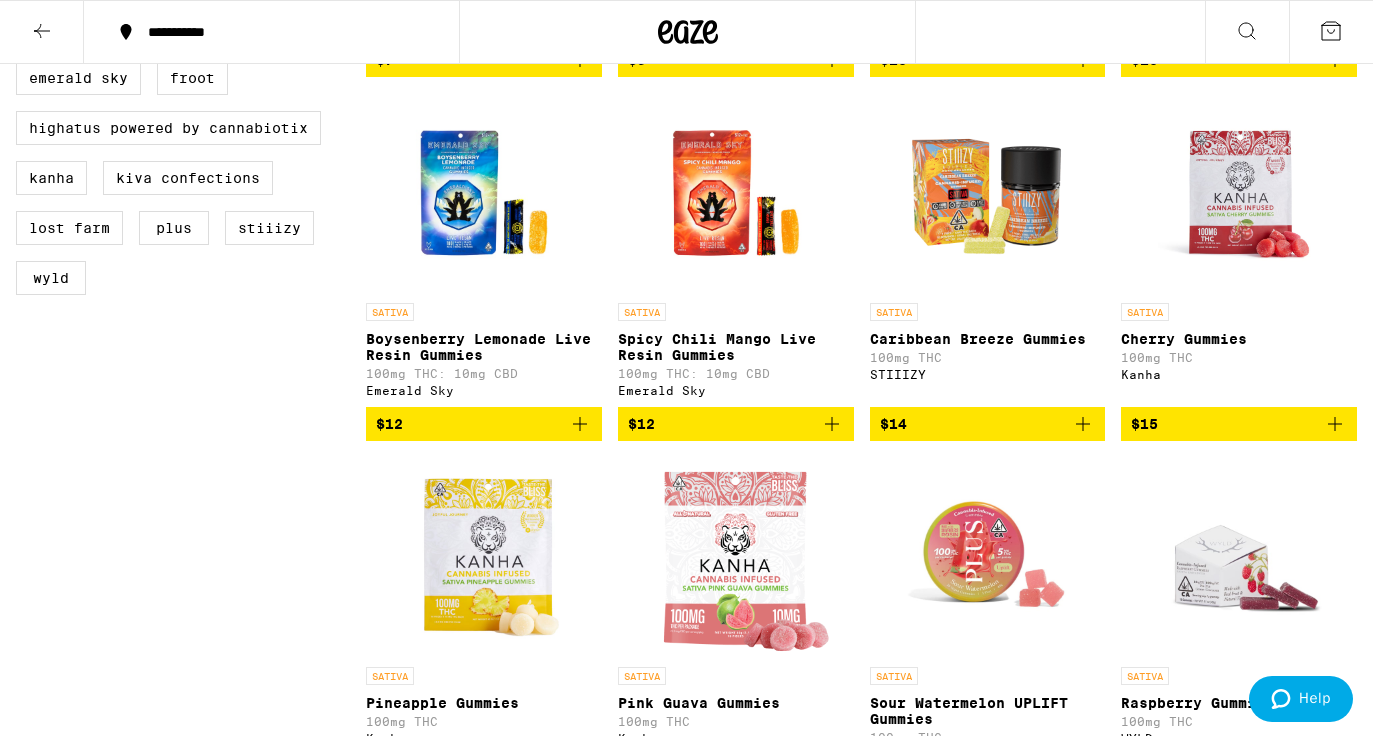 scroll, scrollTop: 549, scrollLeft: 0, axis: vertical 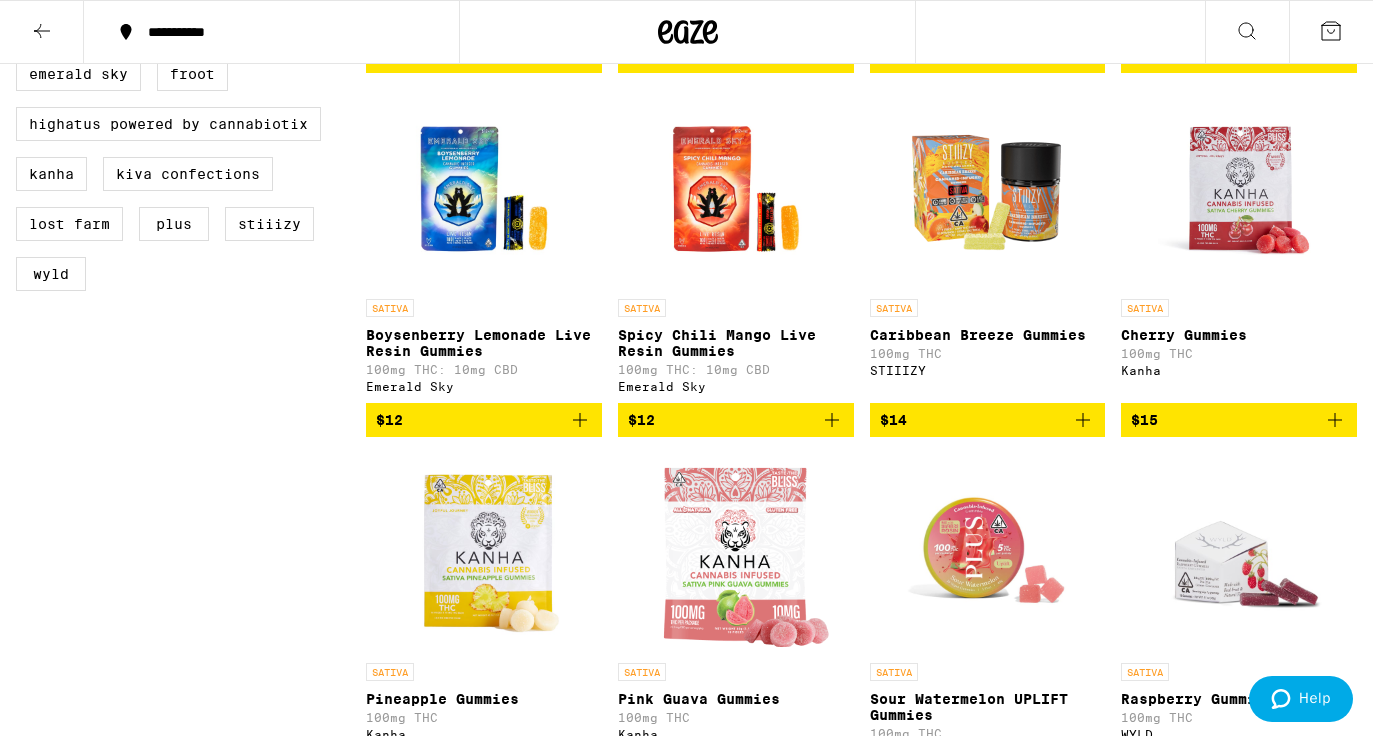 click at bounding box center (987, 189) 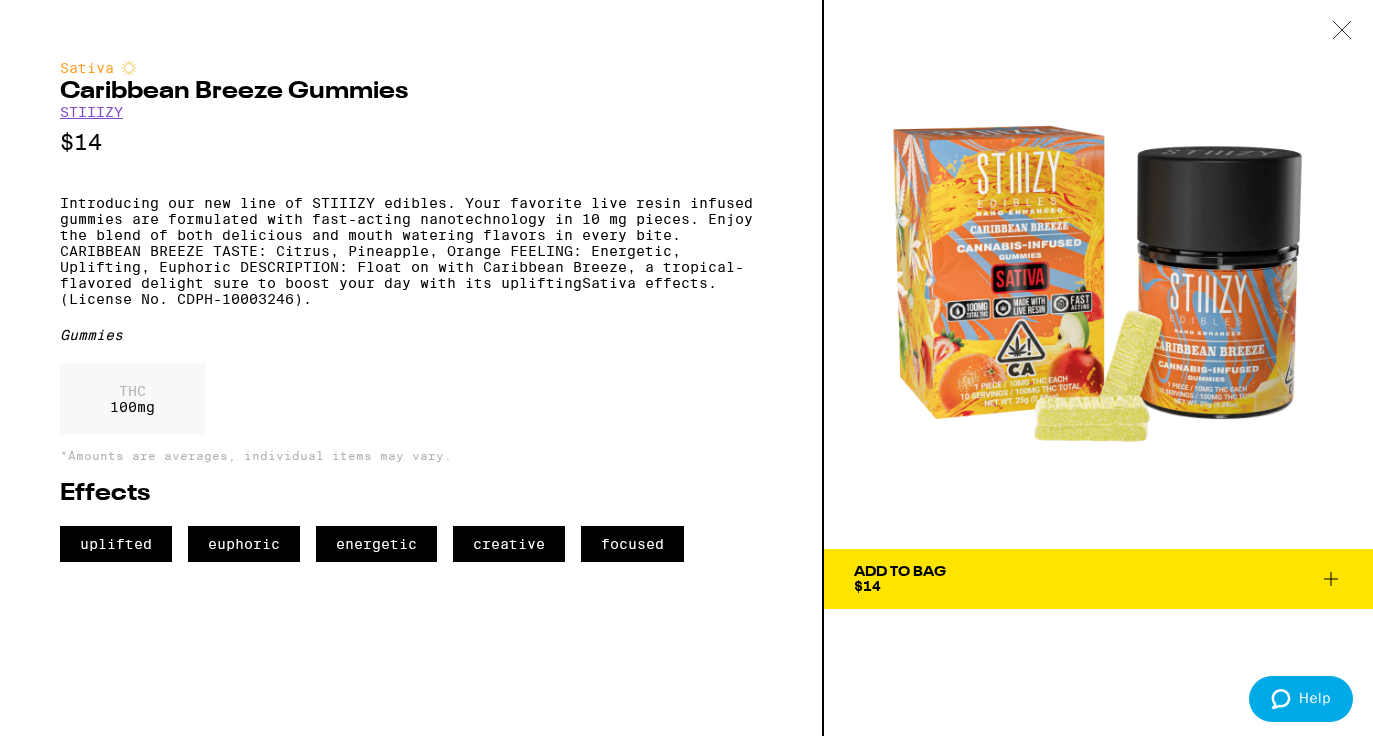 click on "Add To Bag $14" at bounding box center (1098, 579) 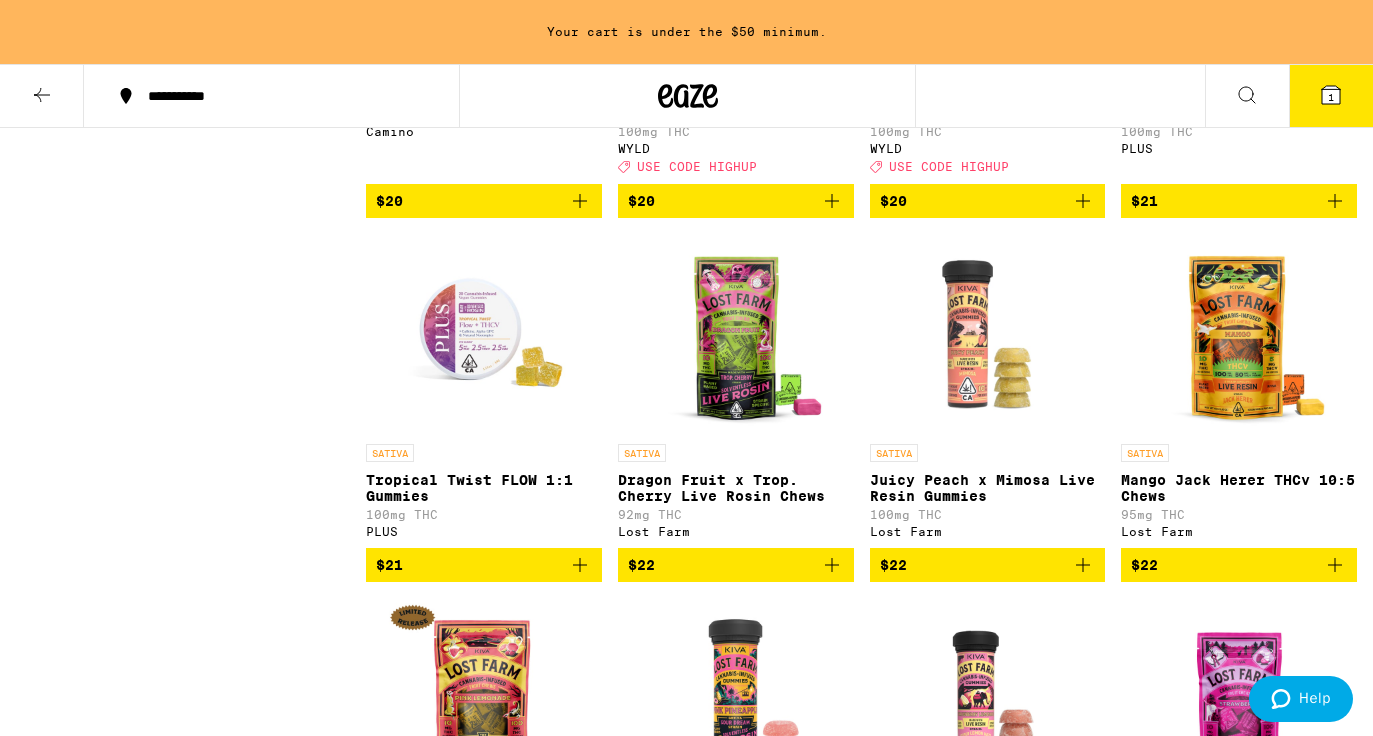 scroll, scrollTop: 2308, scrollLeft: 0, axis: vertical 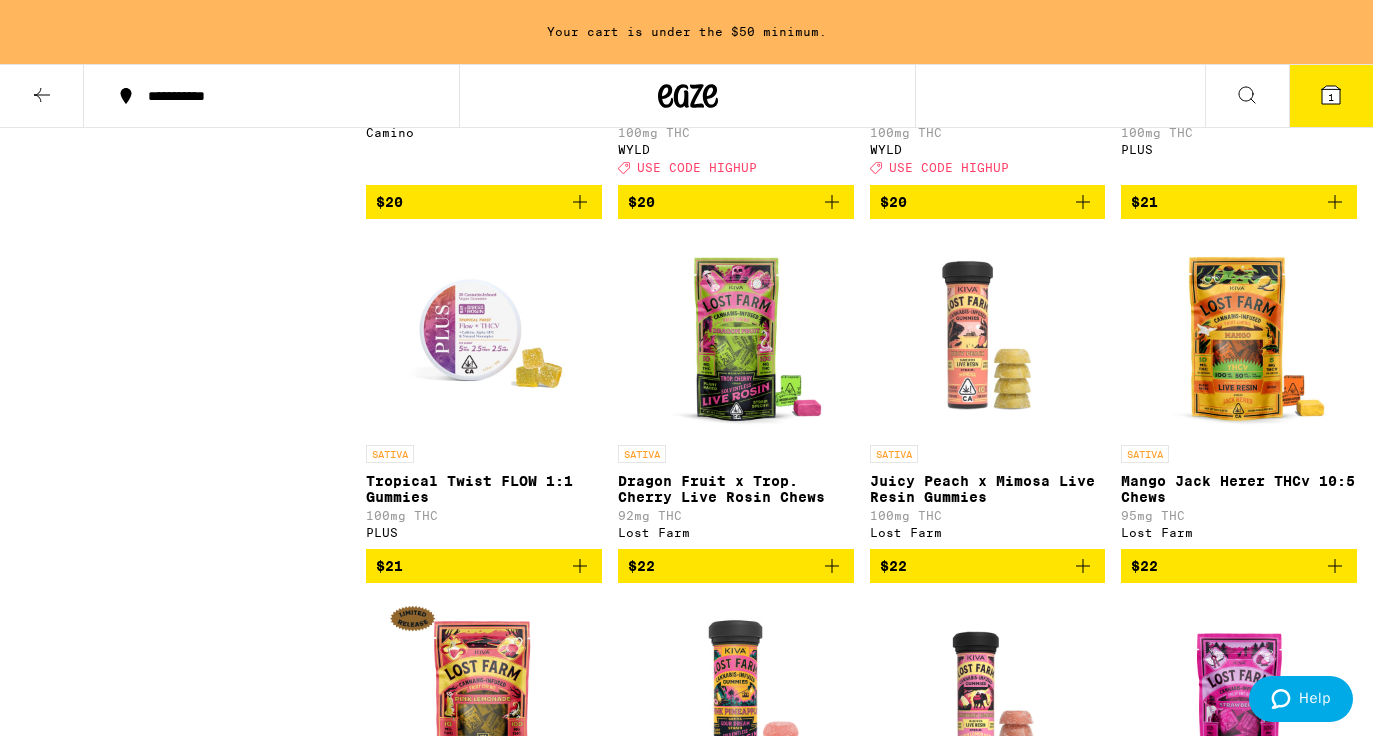 click at bounding box center [987, 335] 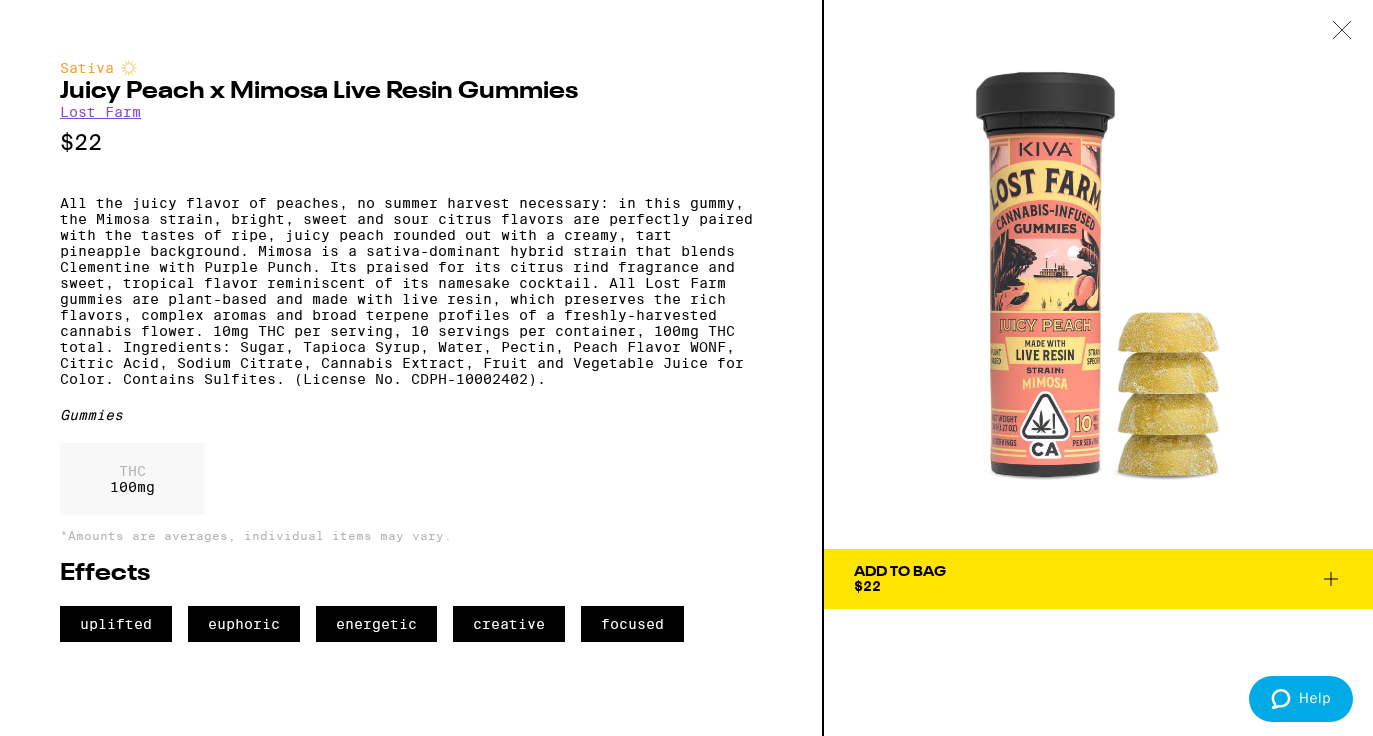 click on "Add To Bag $22" at bounding box center (1098, 579) 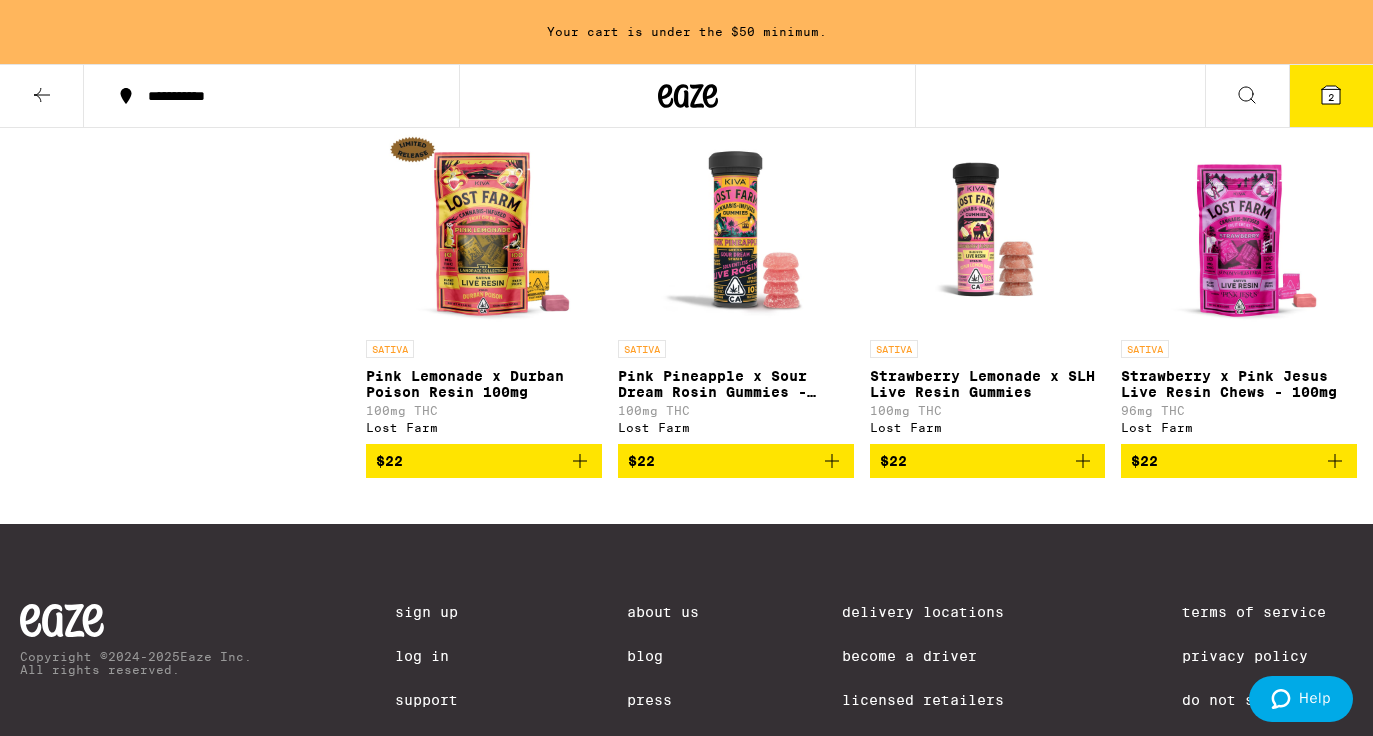 scroll, scrollTop: 2783, scrollLeft: 0, axis: vertical 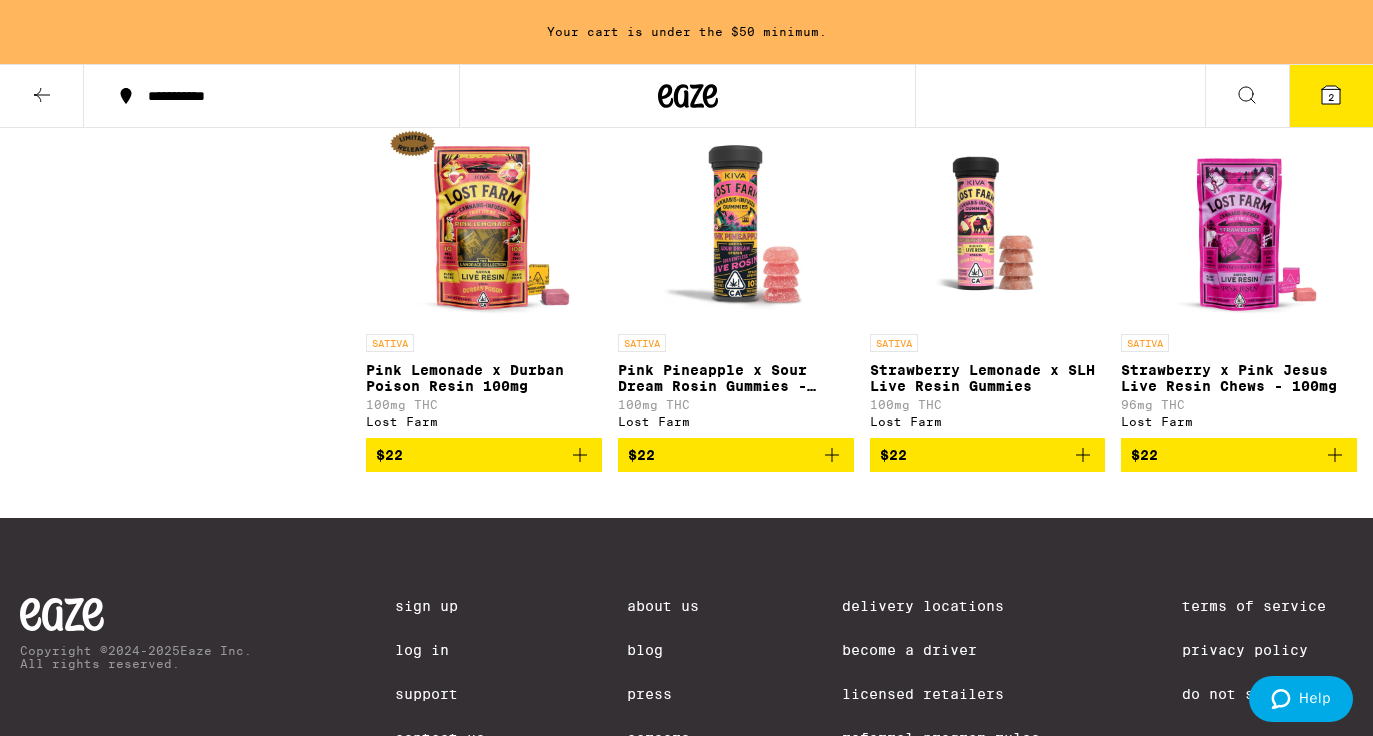 click at bounding box center (735, 224) 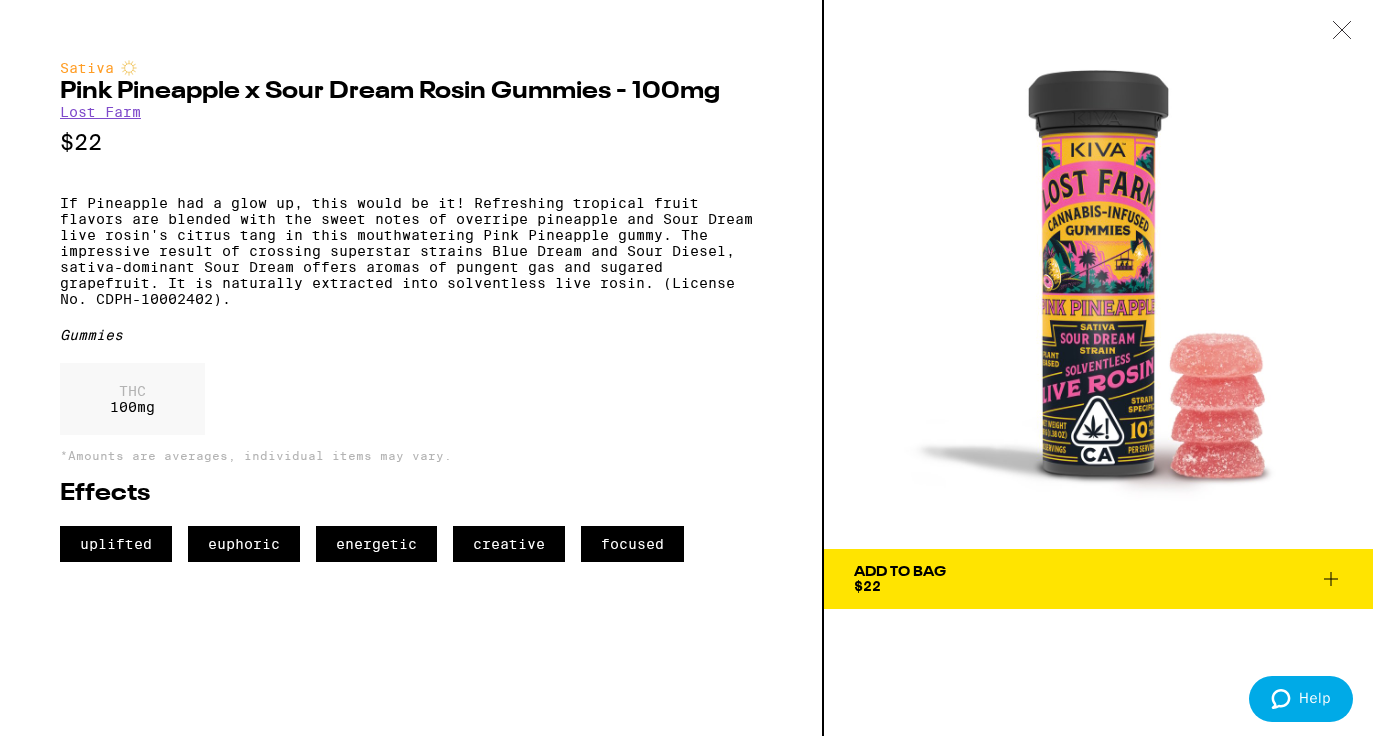 click on "Add To Bag $22" at bounding box center (1098, 579) 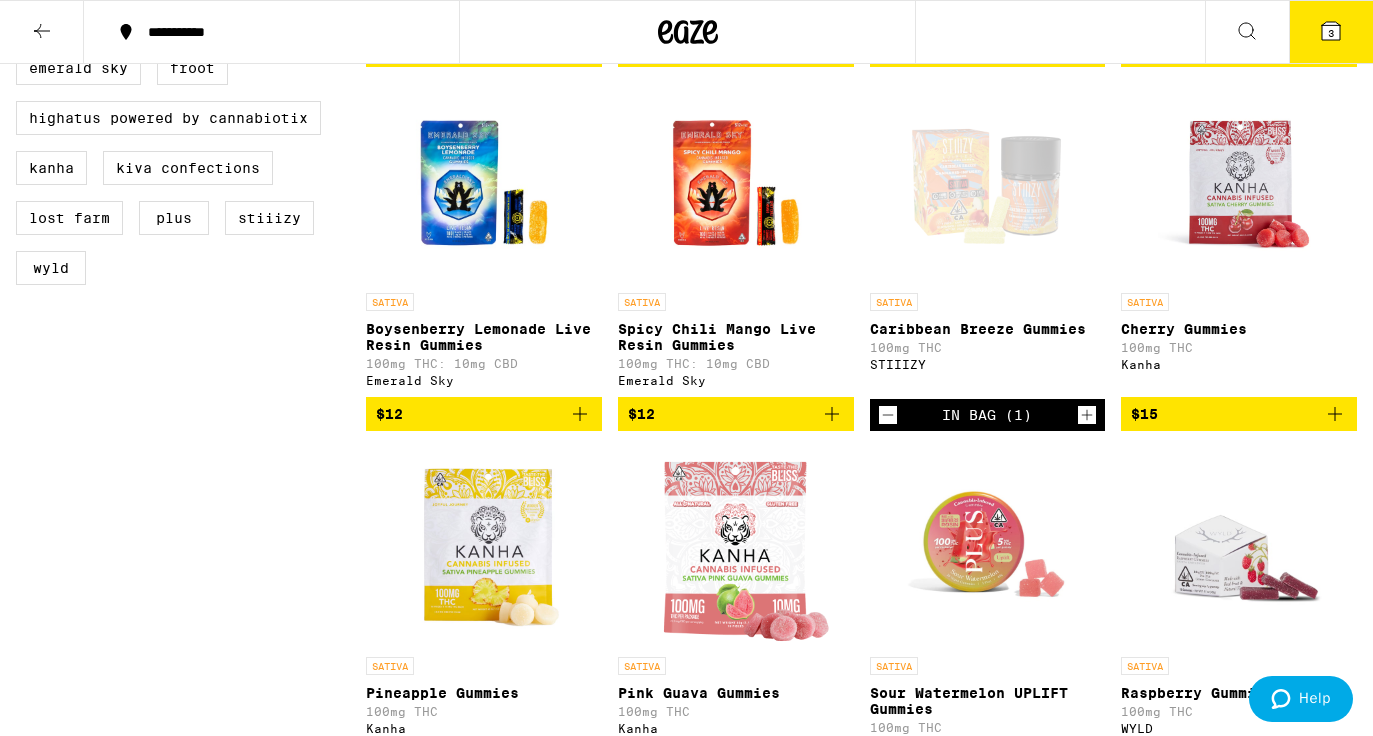 scroll, scrollTop: 567, scrollLeft: 0, axis: vertical 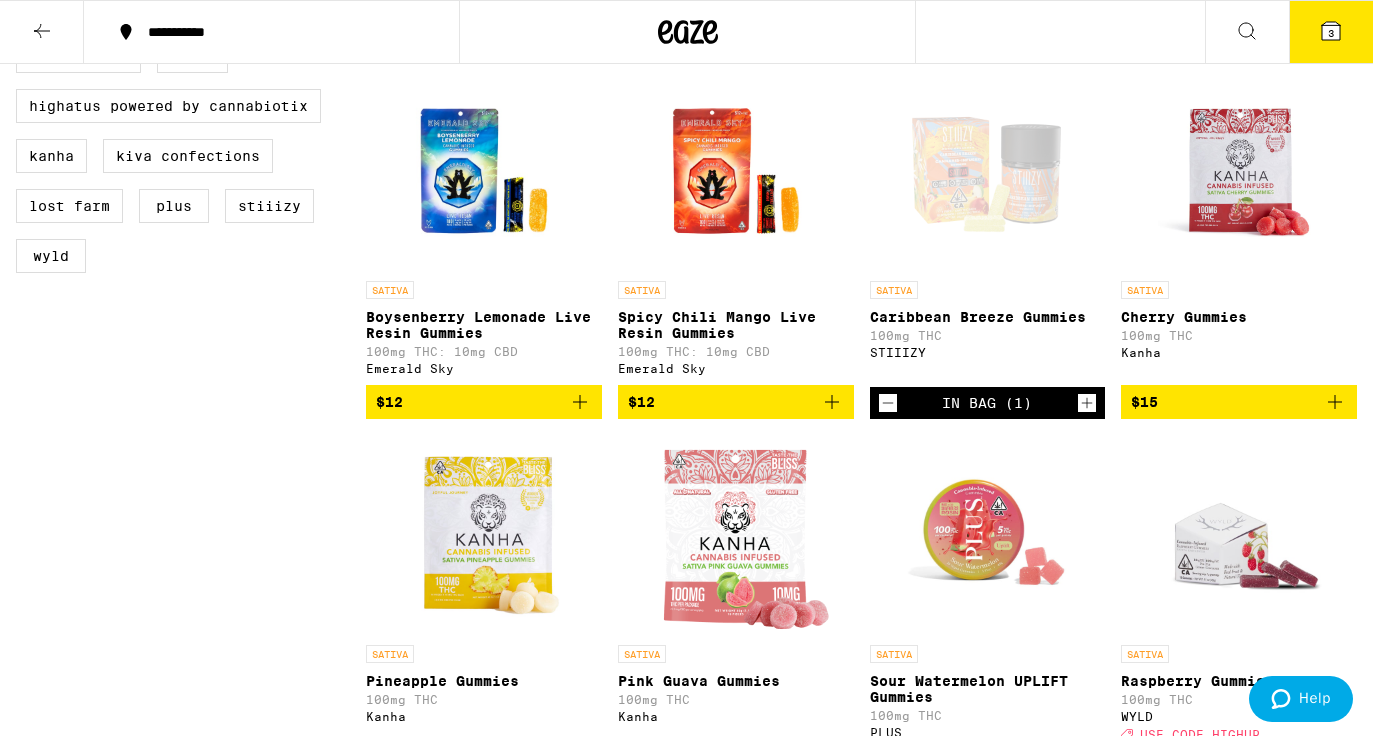 click 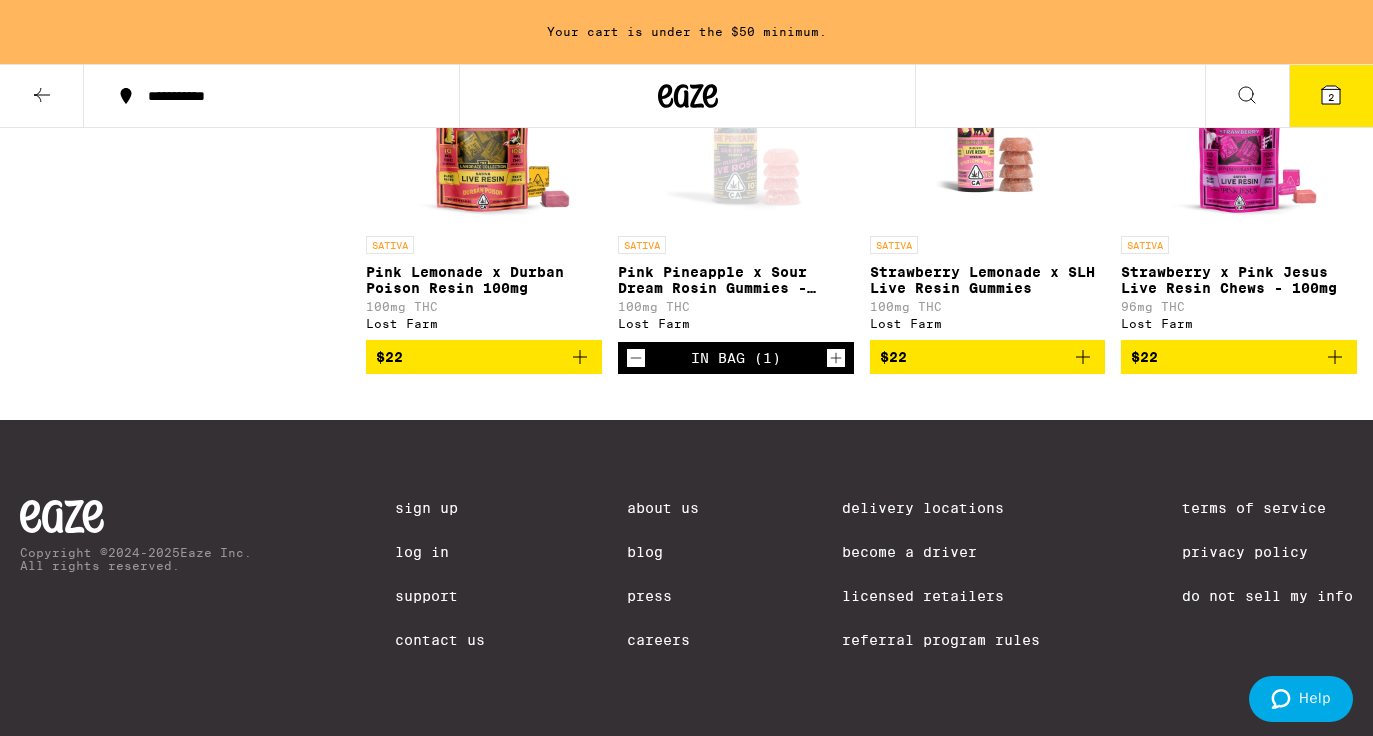 scroll, scrollTop: 2972, scrollLeft: 0, axis: vertical 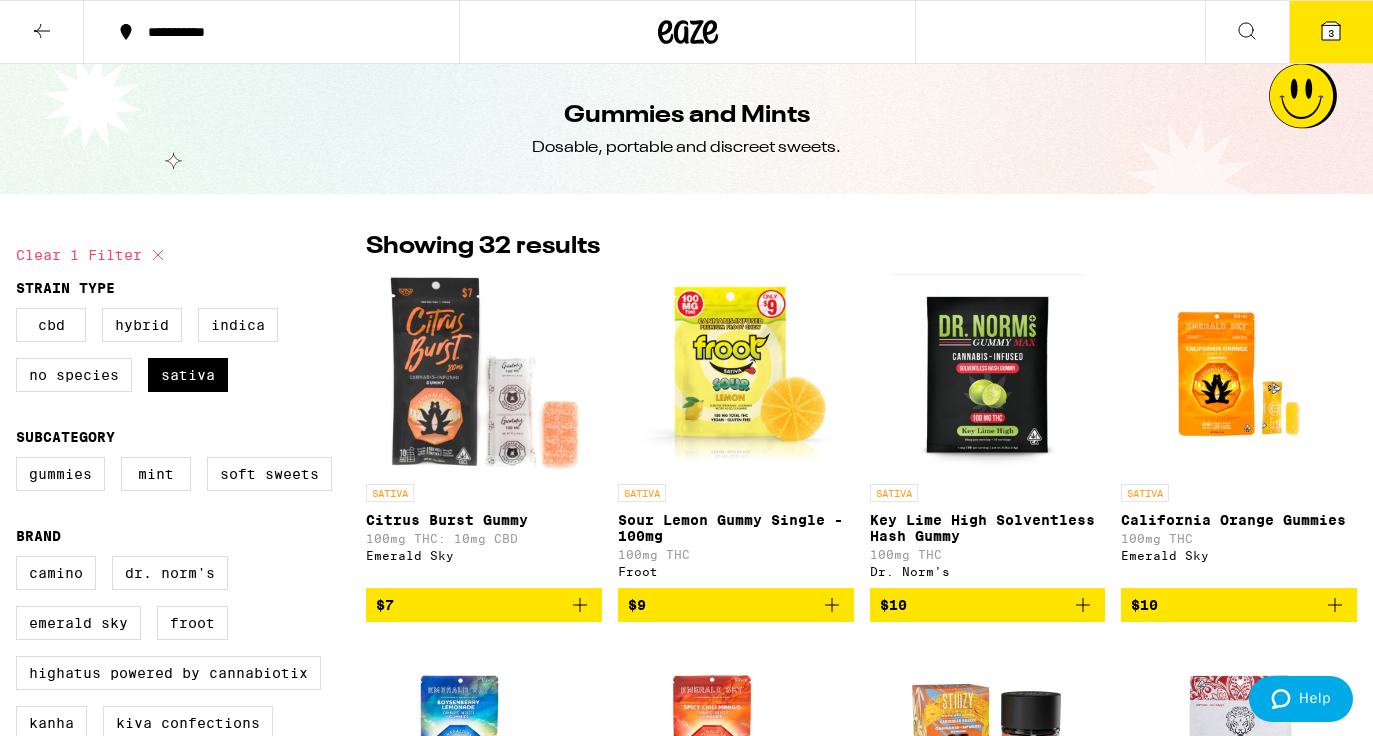 click 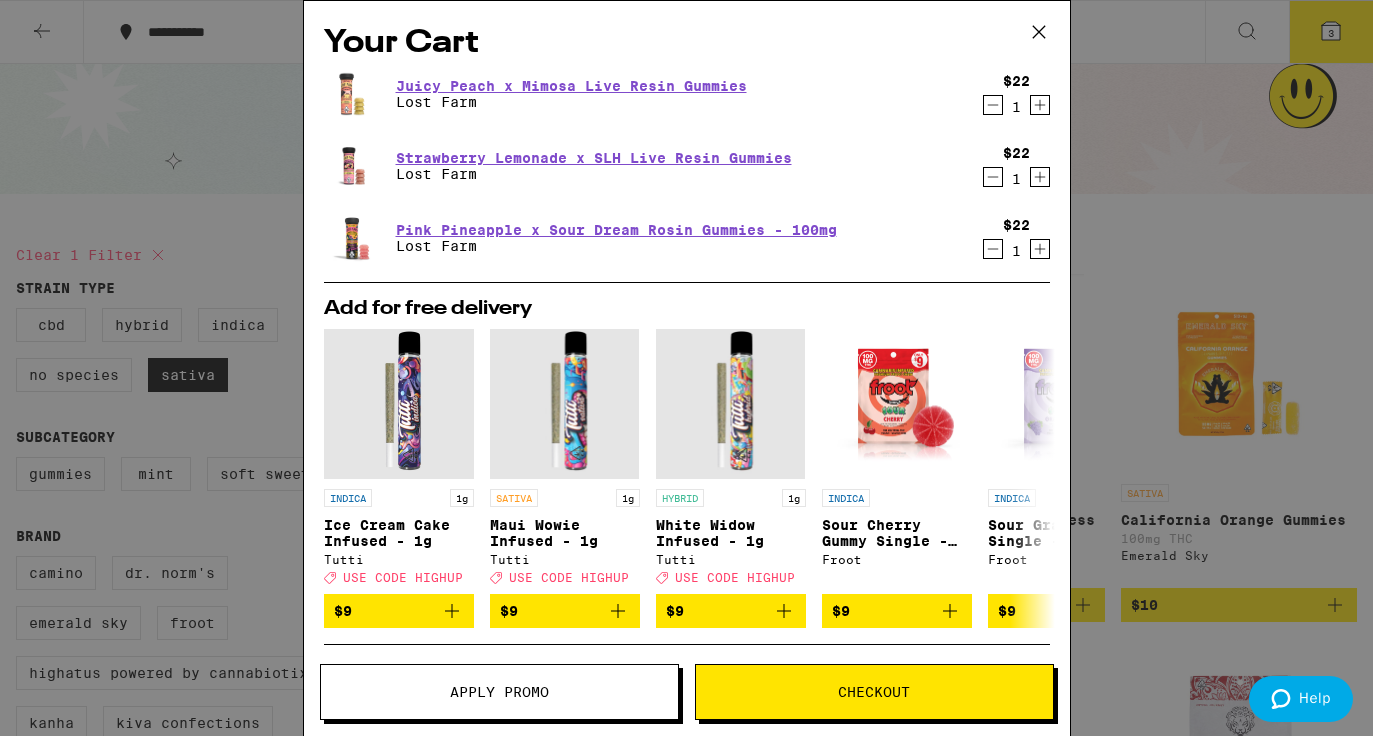 click 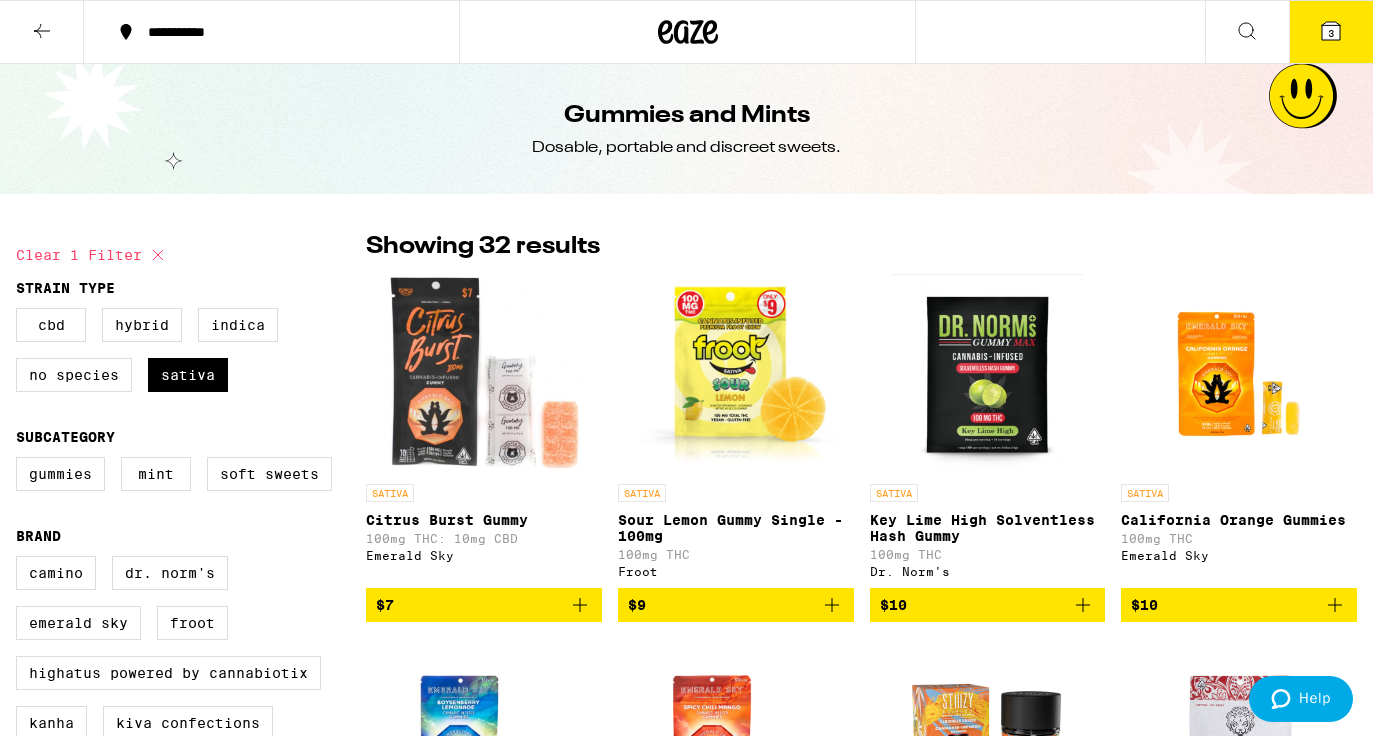 scroll, scrollTop: 0, scrollLeft: 0, axis: both 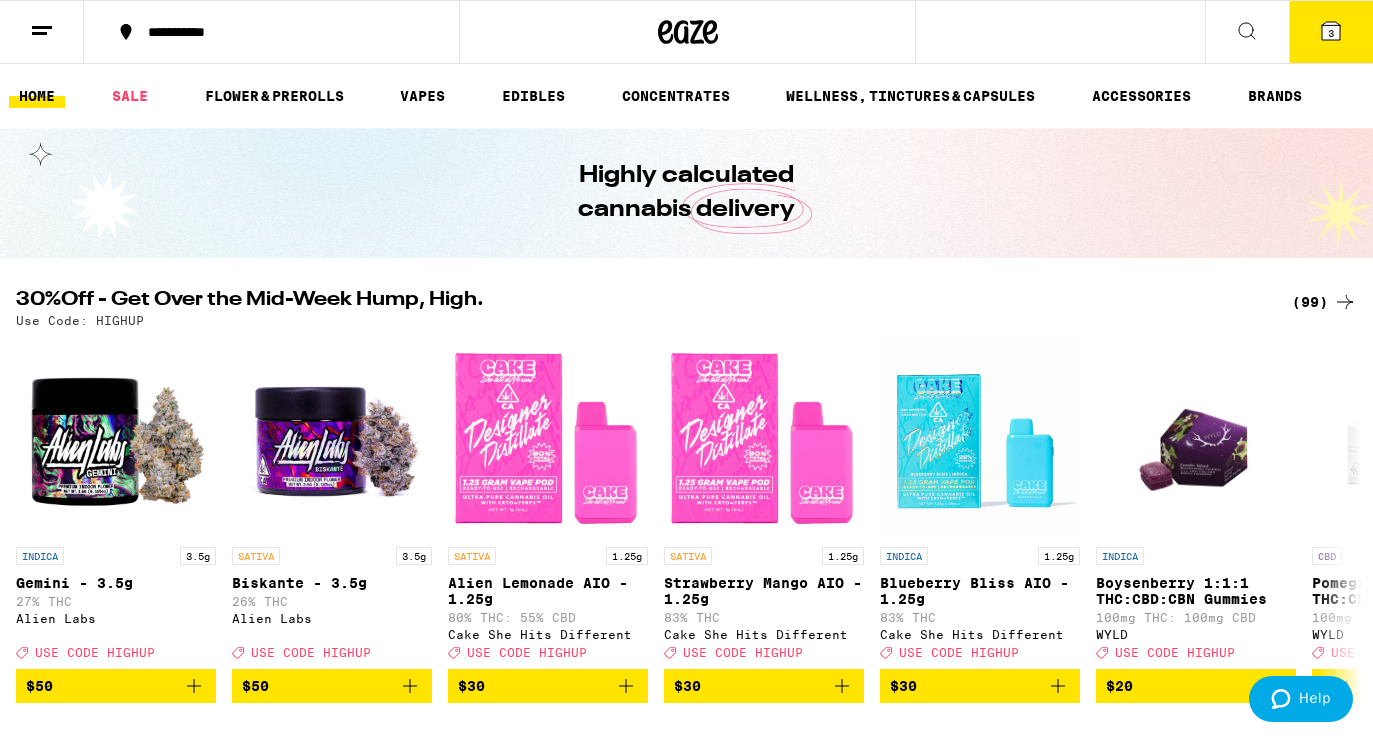 click on "3" at bounding box center [1331, 33] 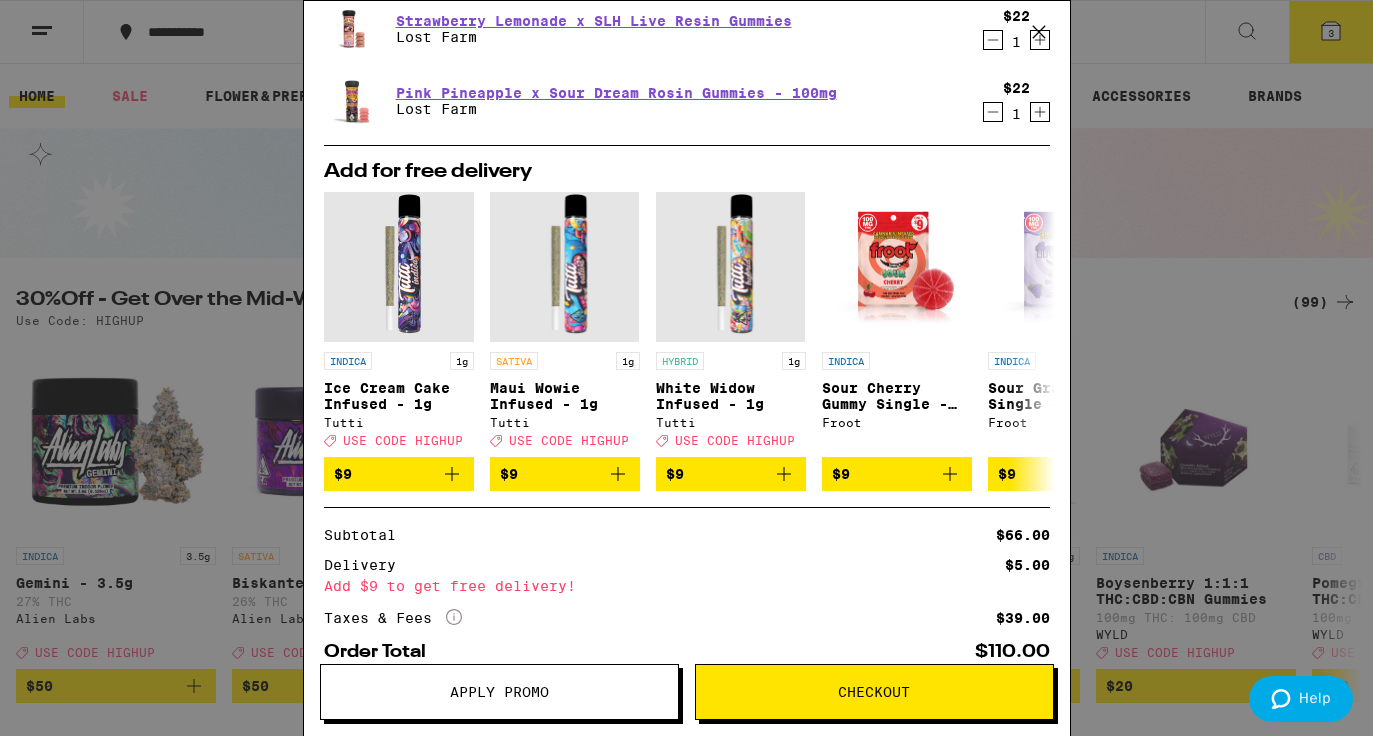 scroll, scrollTop: 182, scrollLeft: 0, axis: vertical 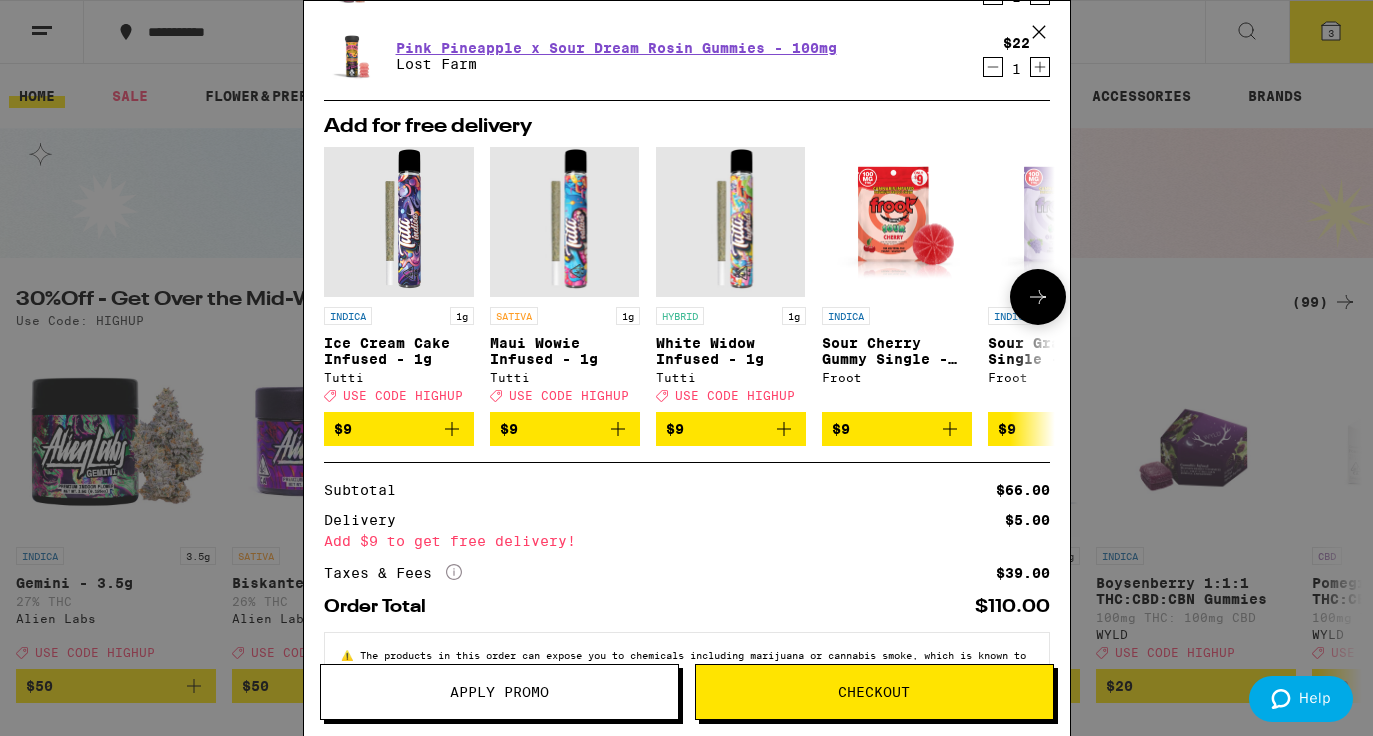 click on "$9" at bounding box center [565, 429] 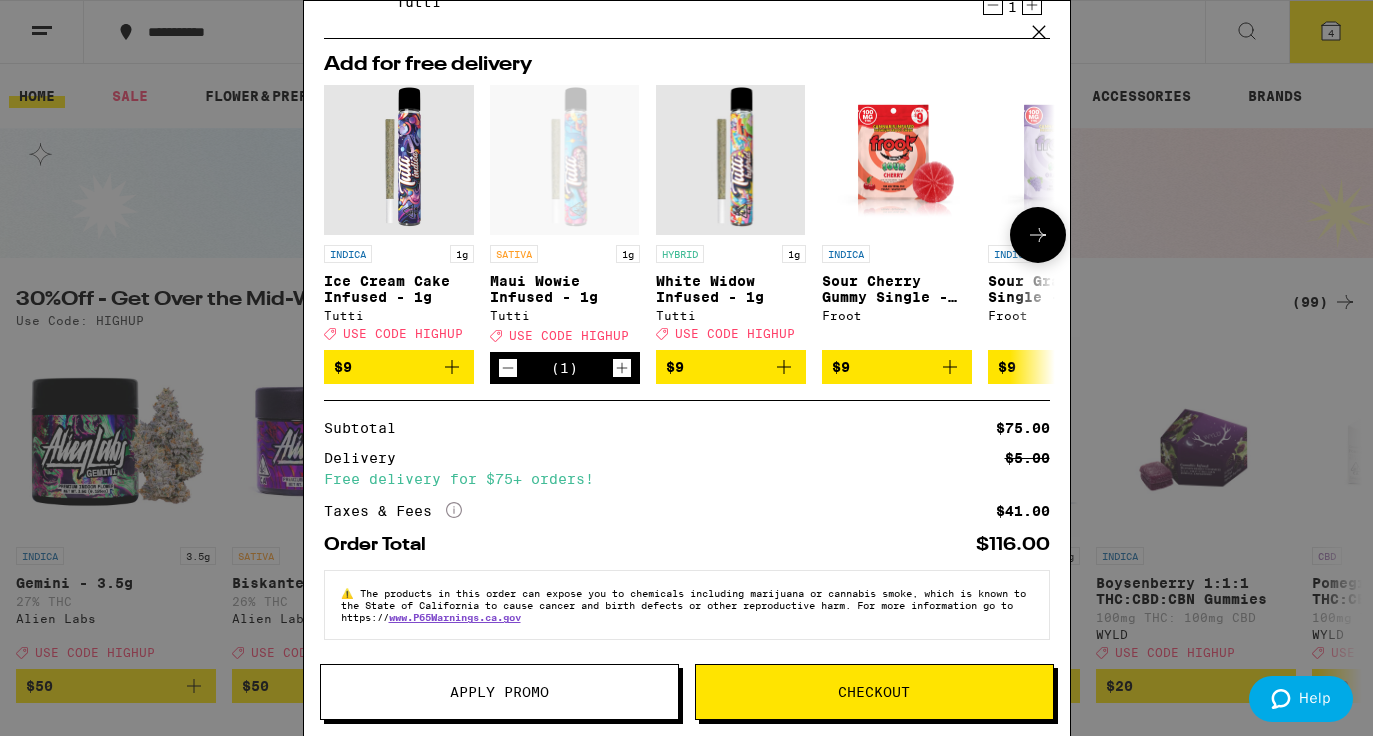 scroll, scrollTop: 331, scrollLeft: 0, axis: vertical 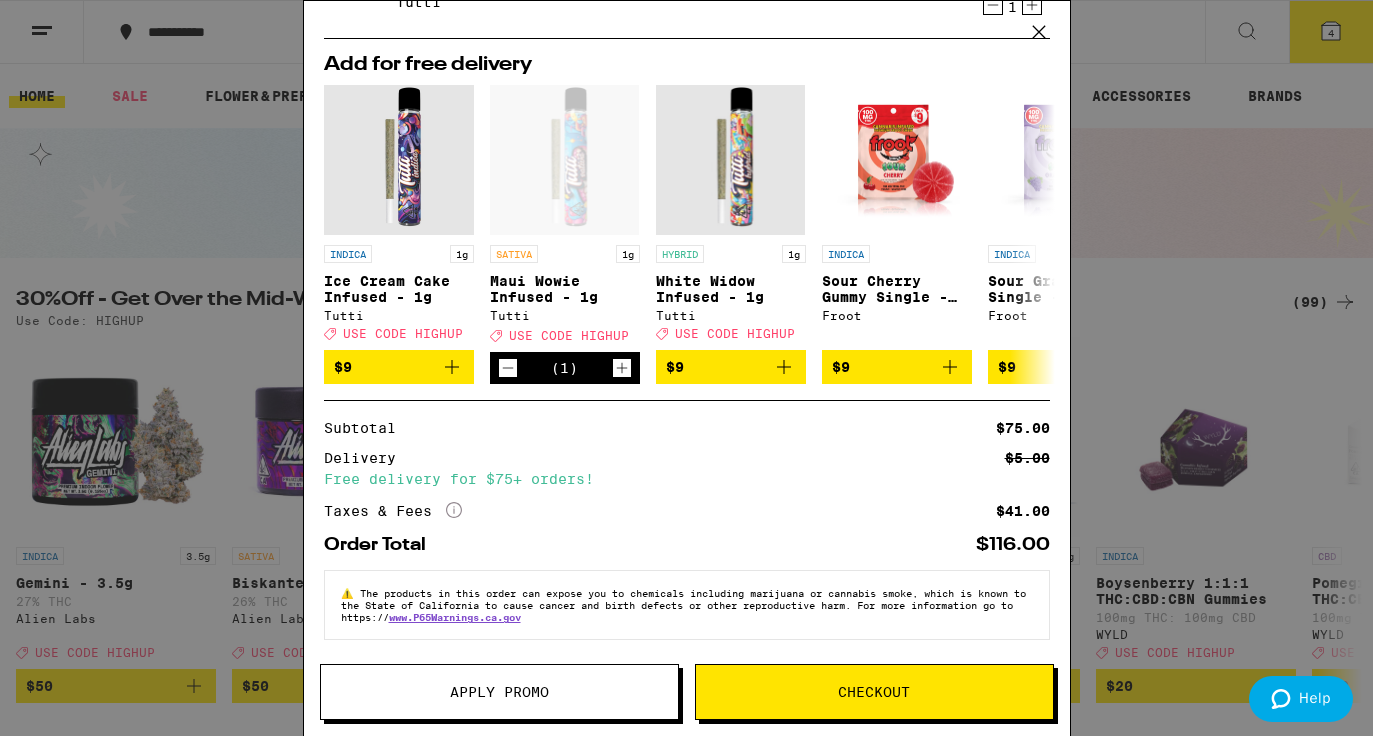 click on "Apply Promo" at bounding box center (499, 692) 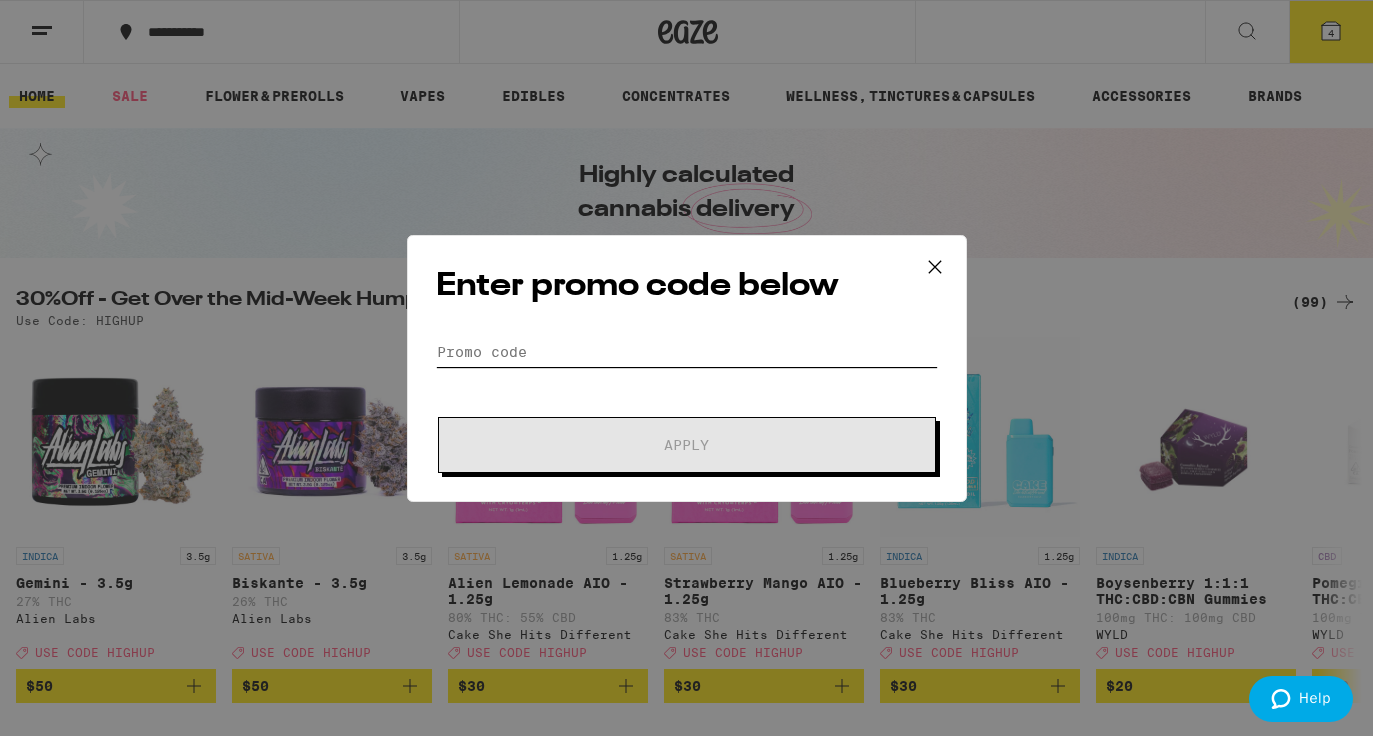 click on "Promo Code" at bounding box center [687, 352] 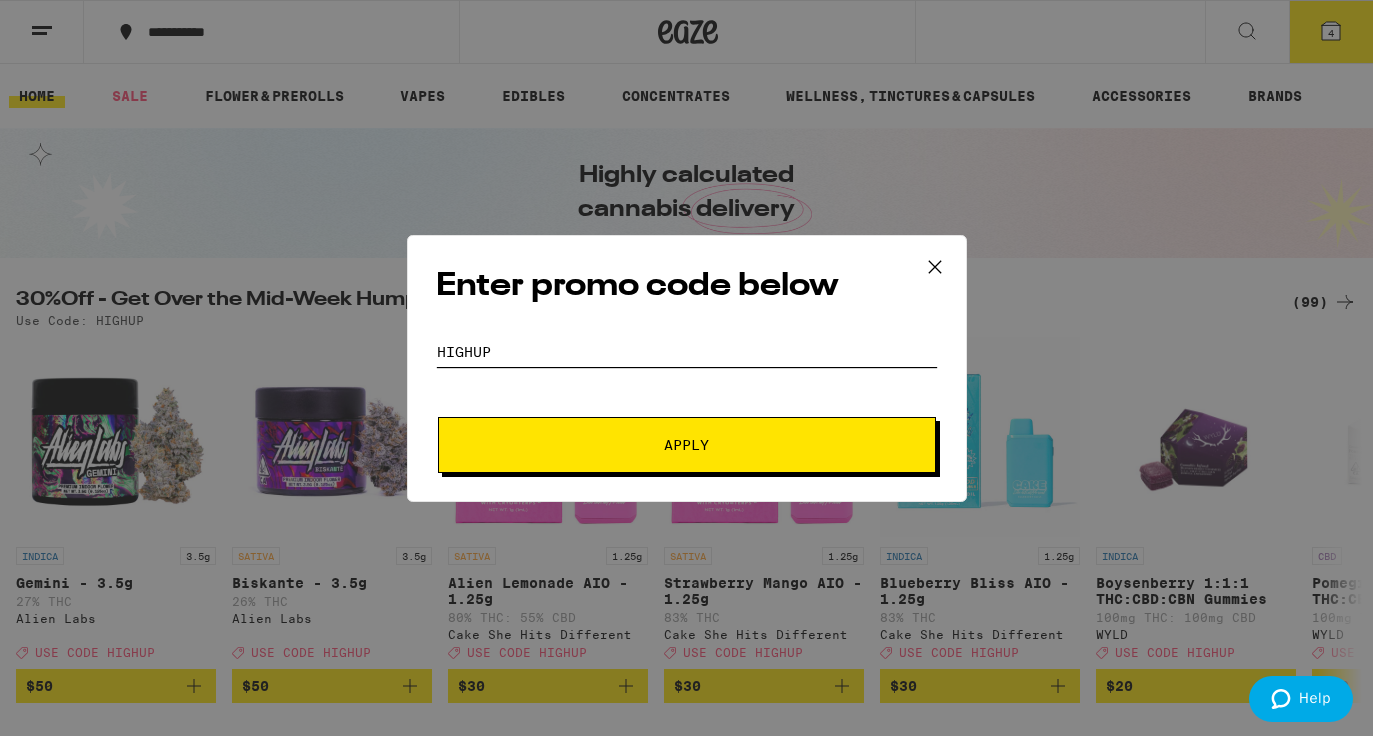 type on "HIGHUP" 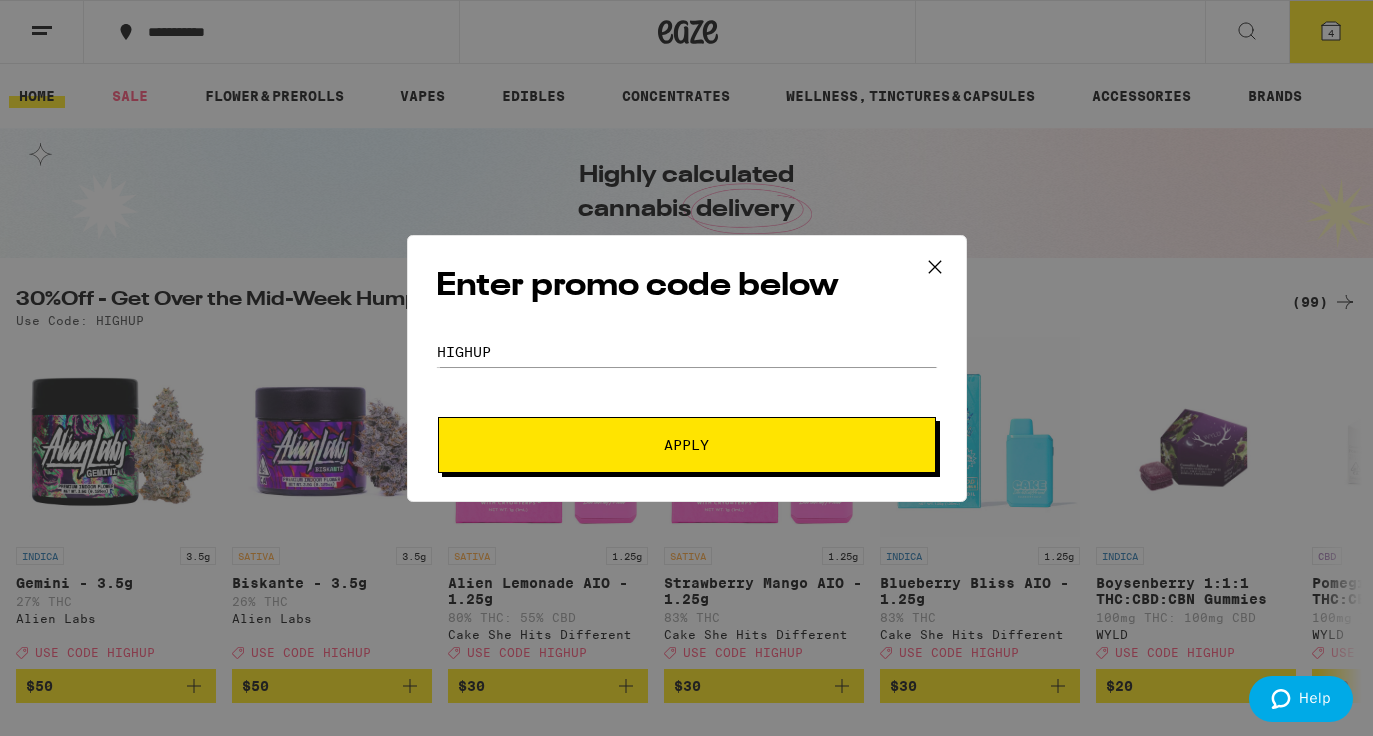 click on "Apply" at bounding box center (687, 445) 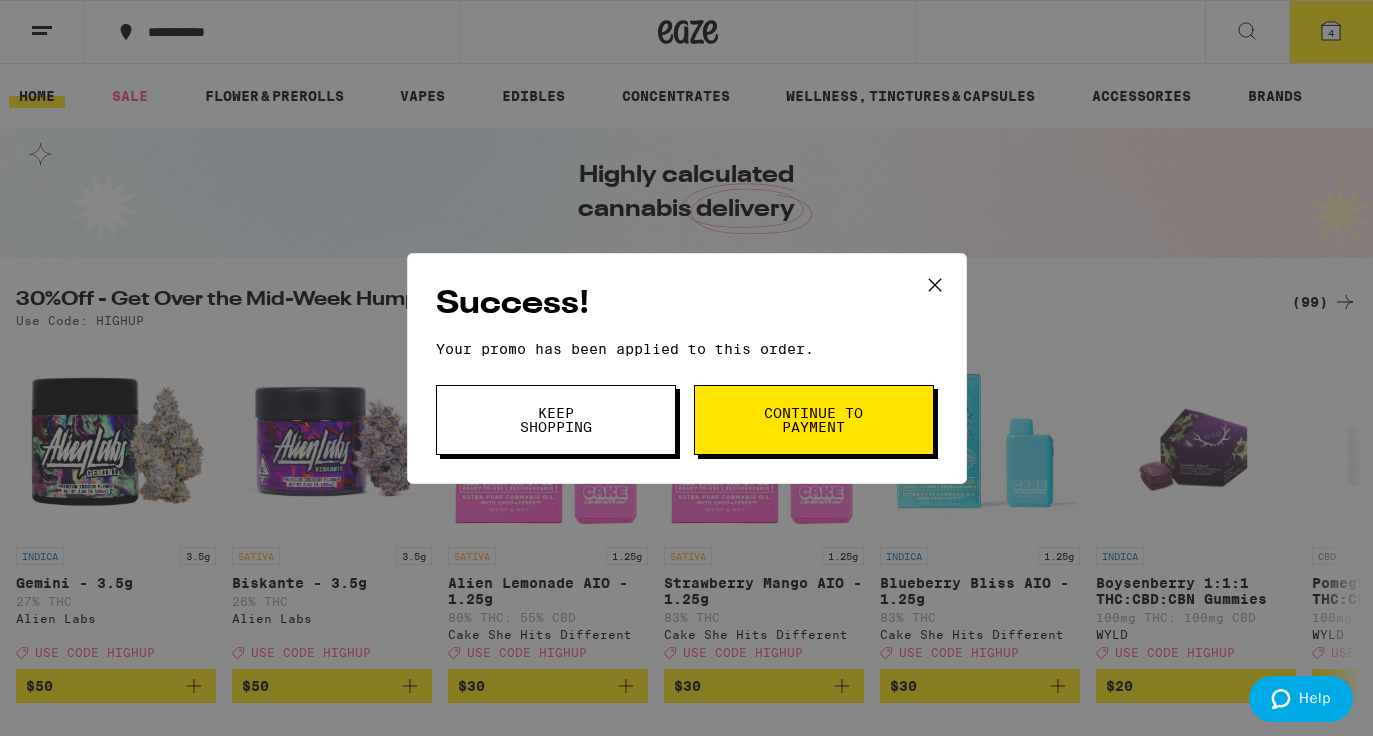 click on "Continue to payment" at bounding box center [814, 420] 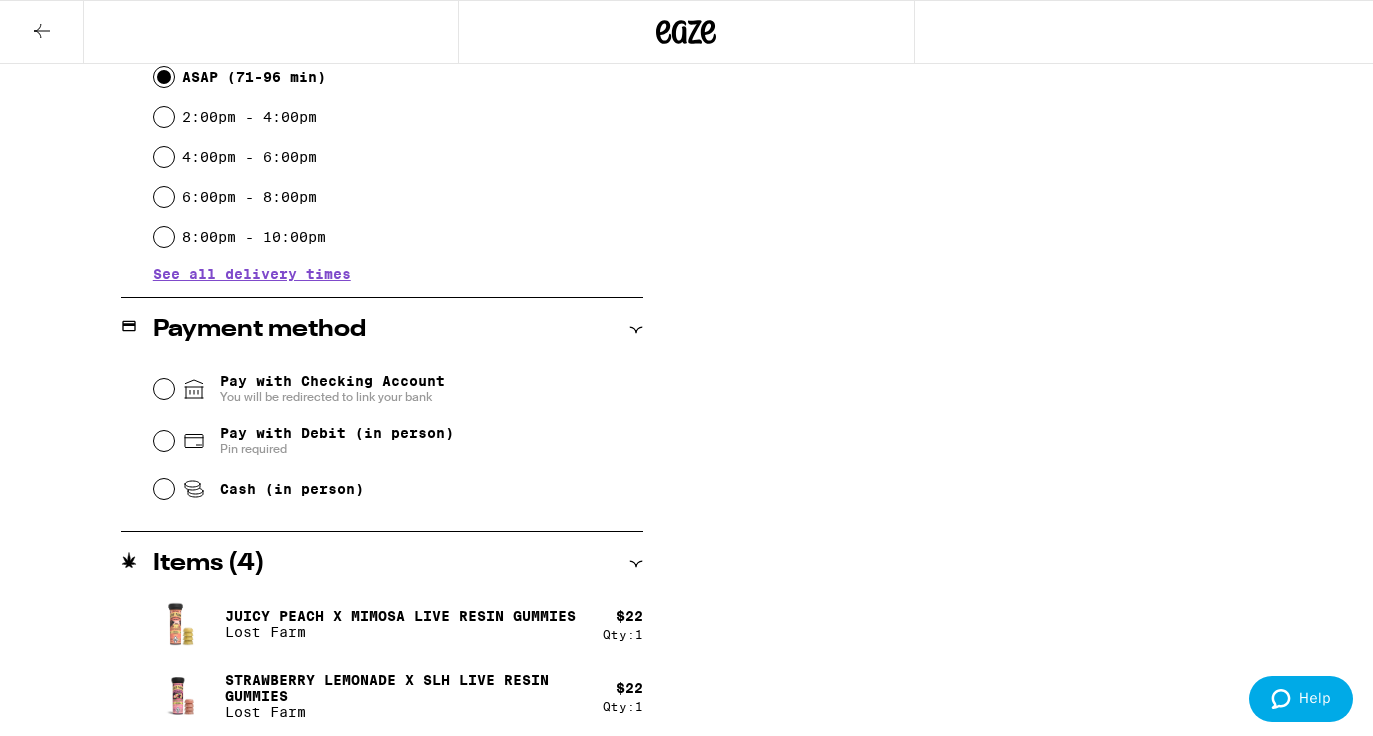 scroll, scrollTop: 588, scrollLeft: 0, axis: vertical 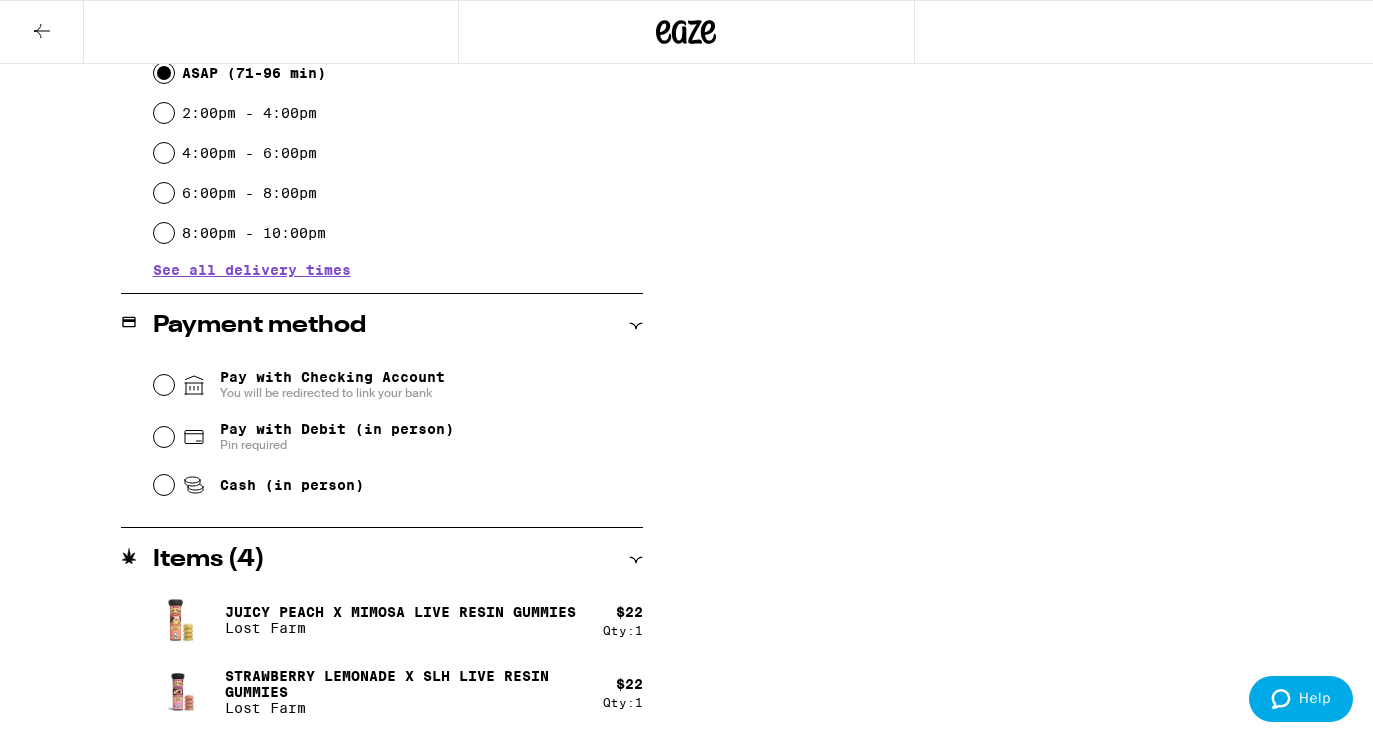 click on "Pin required" at bounding box center (337, 445) 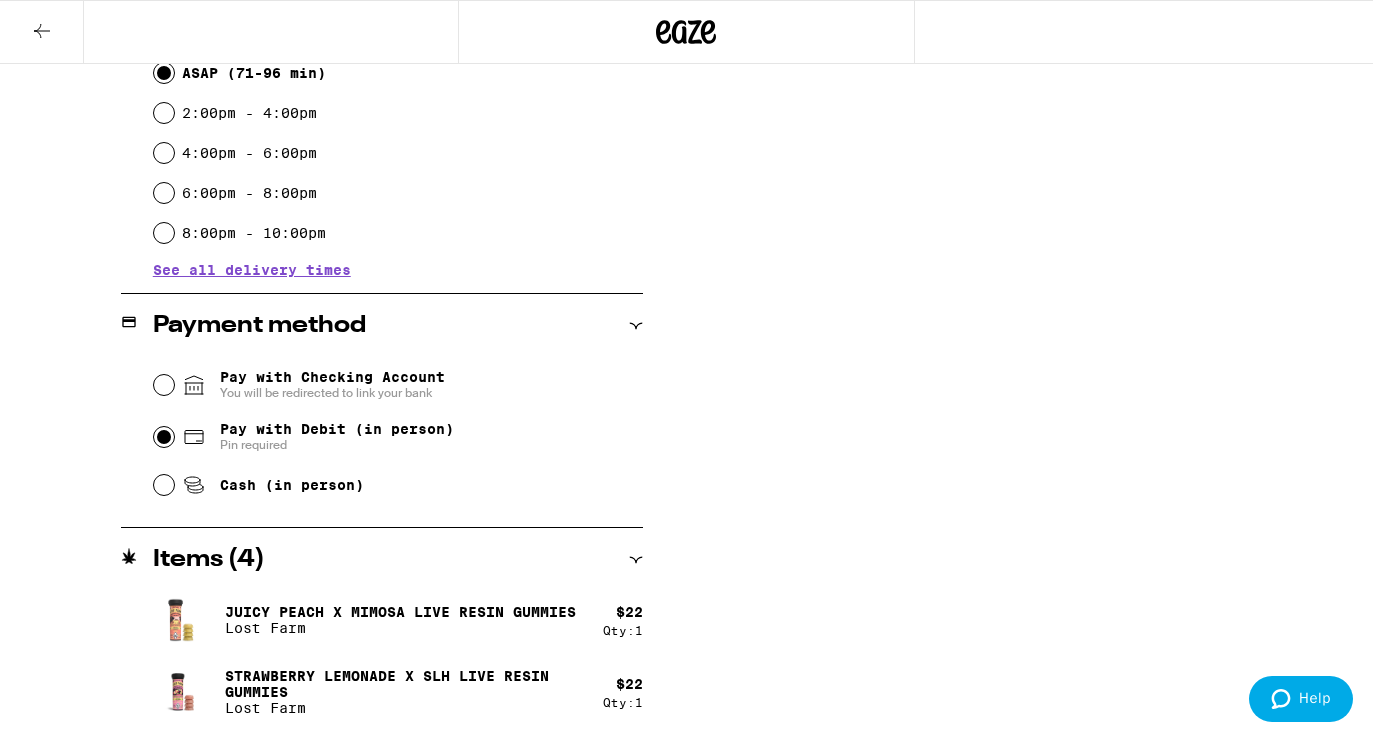 radio on "true" 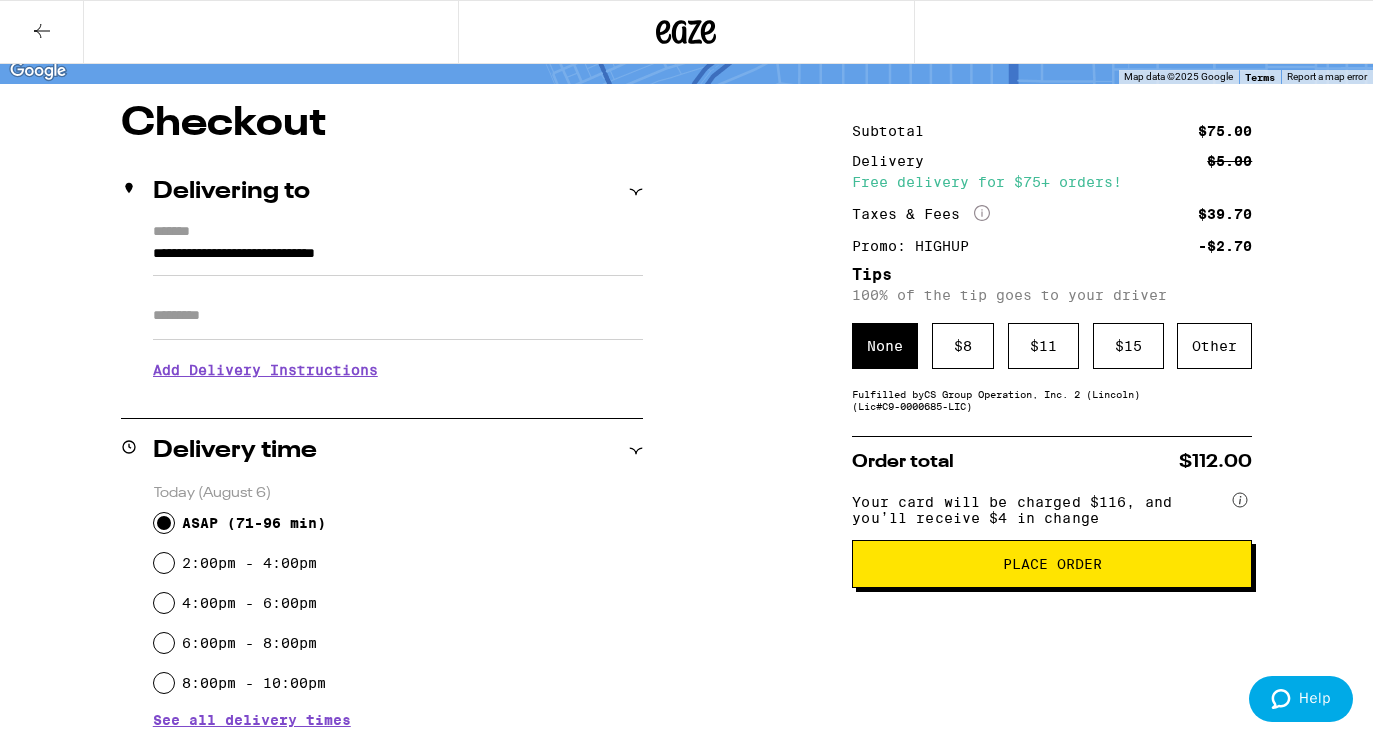 scroll, scrollTop: 86, scrollLeft: 0, axis: vertical 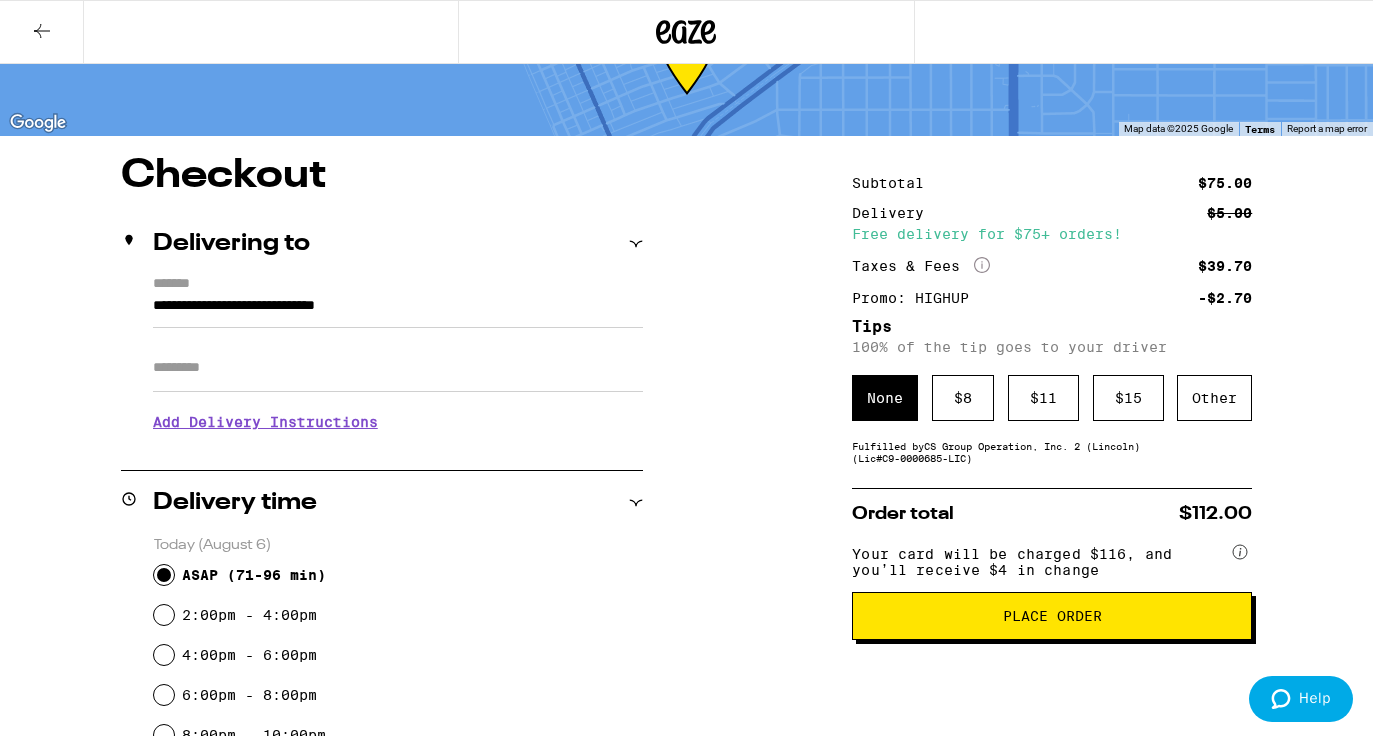 click on "Place Order" at bounding box center [1052, 616] 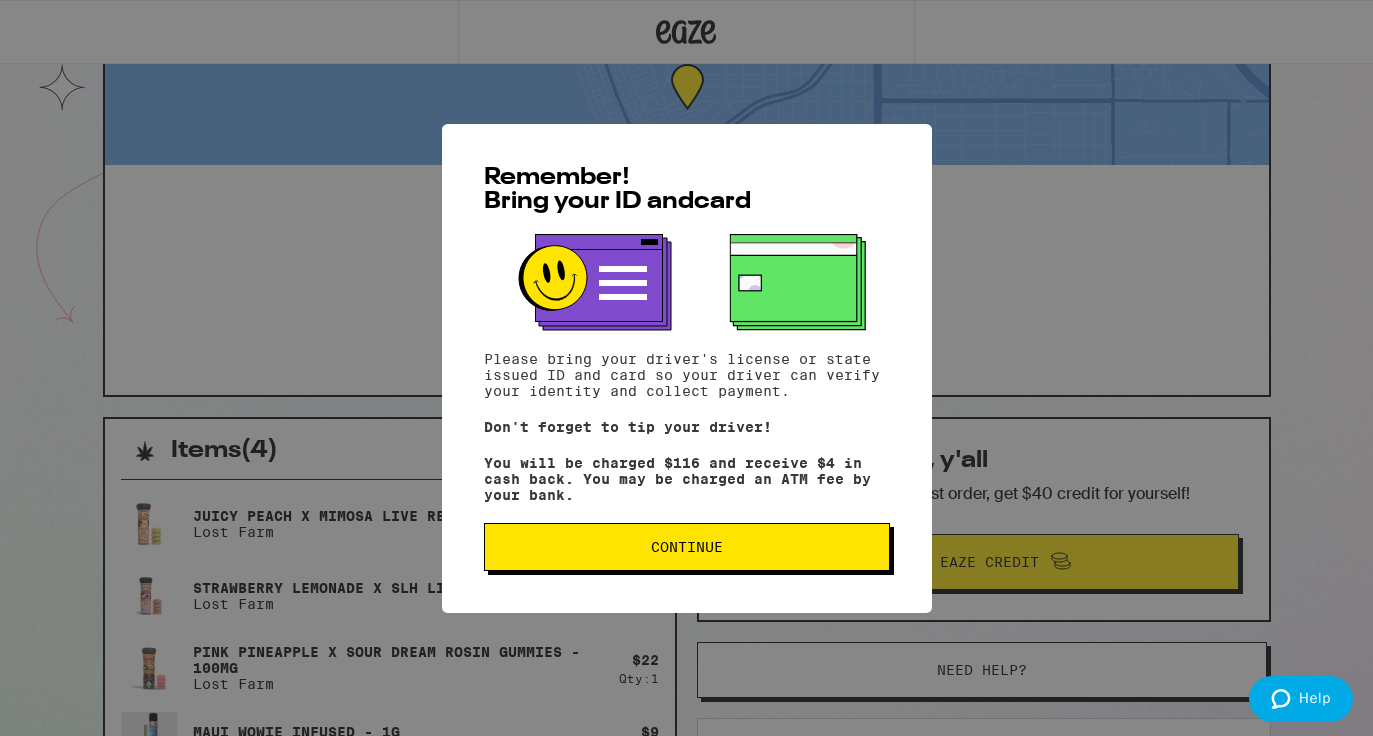 scroll, scrollTop: 0, scrollLeft: 0, axis: both 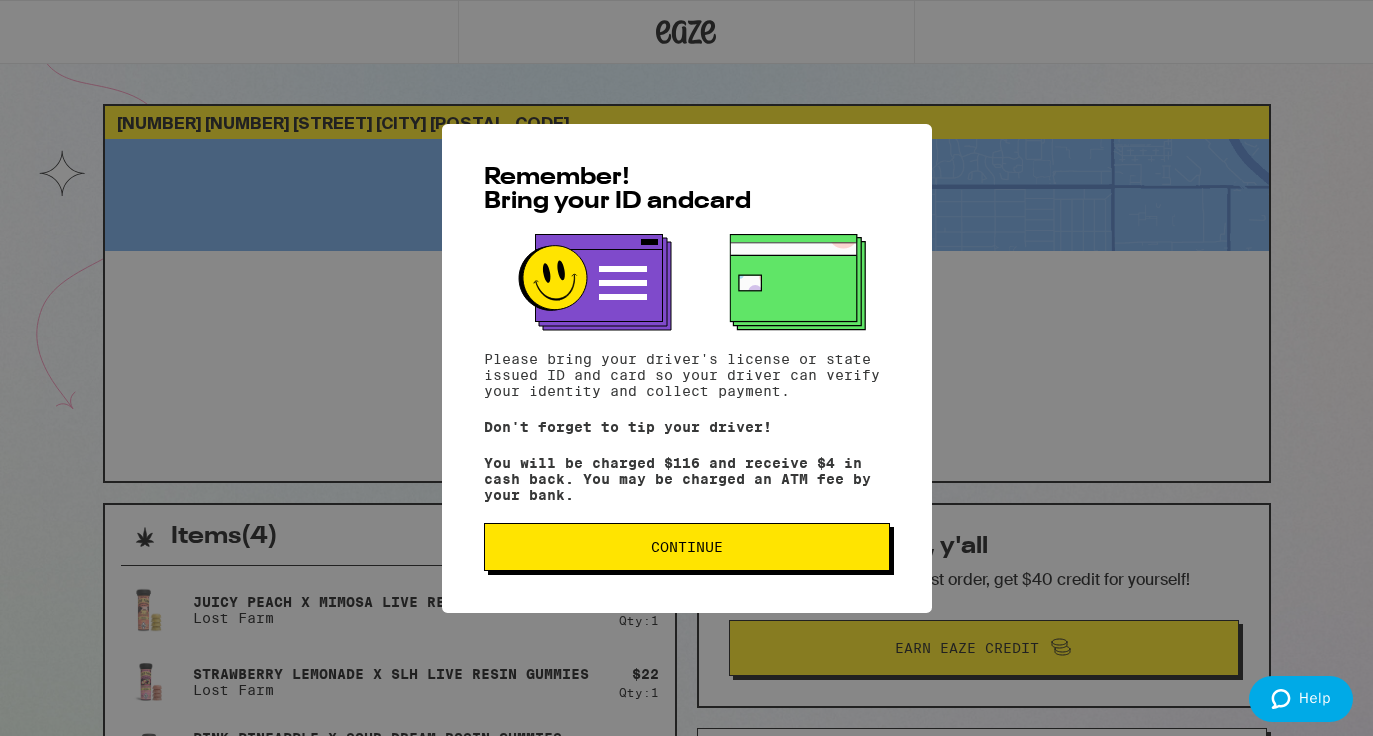 click on "Continue" at bounding box center [687, 547] 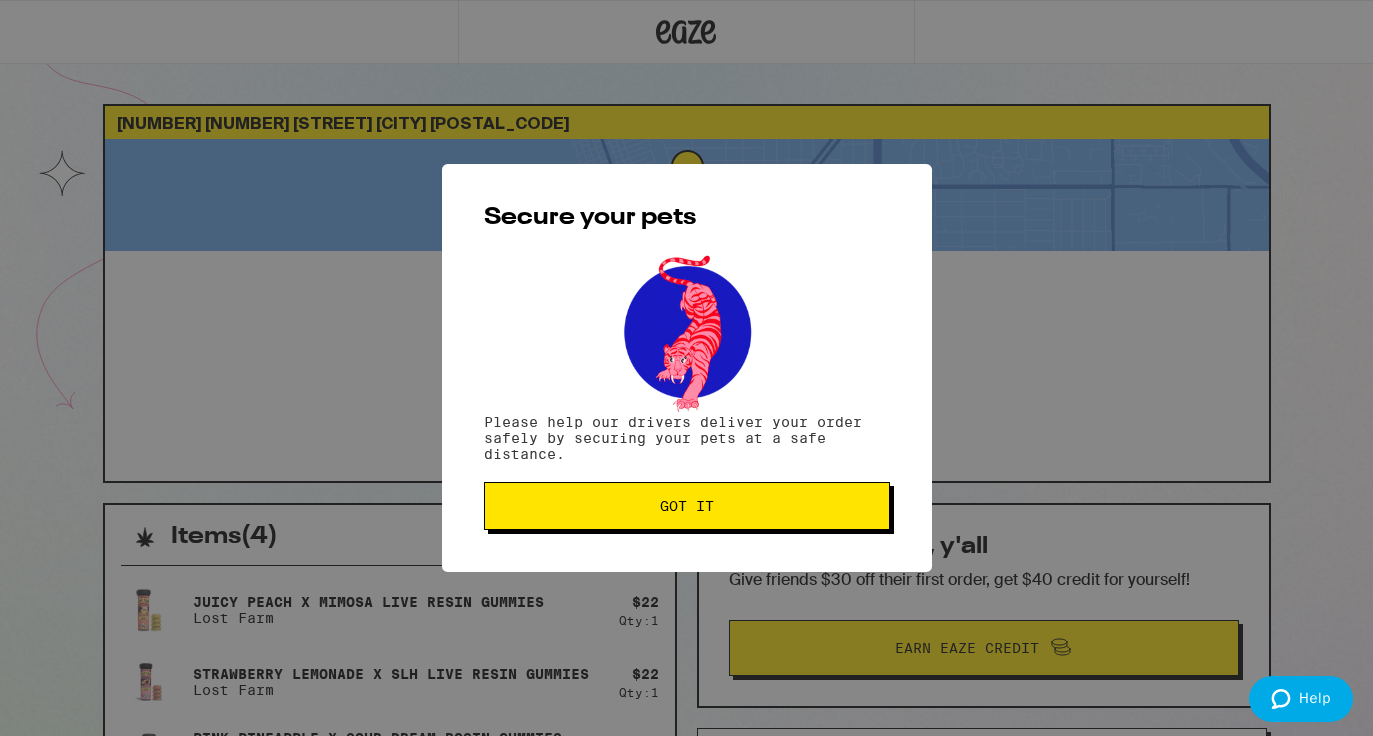 click on "Got it" at bounding box center [687, 506] 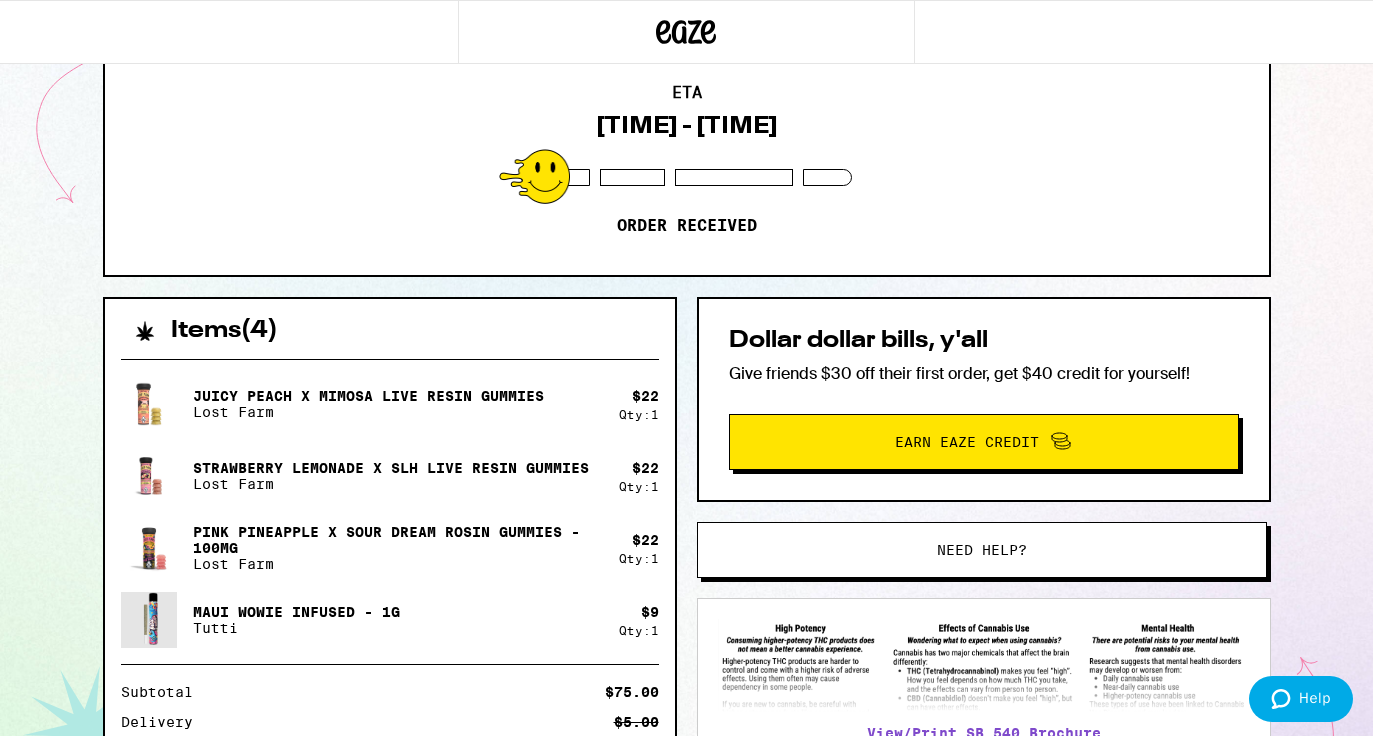 scroll, scrollTop: 207, scrollLeft: 0, axis: vertical 